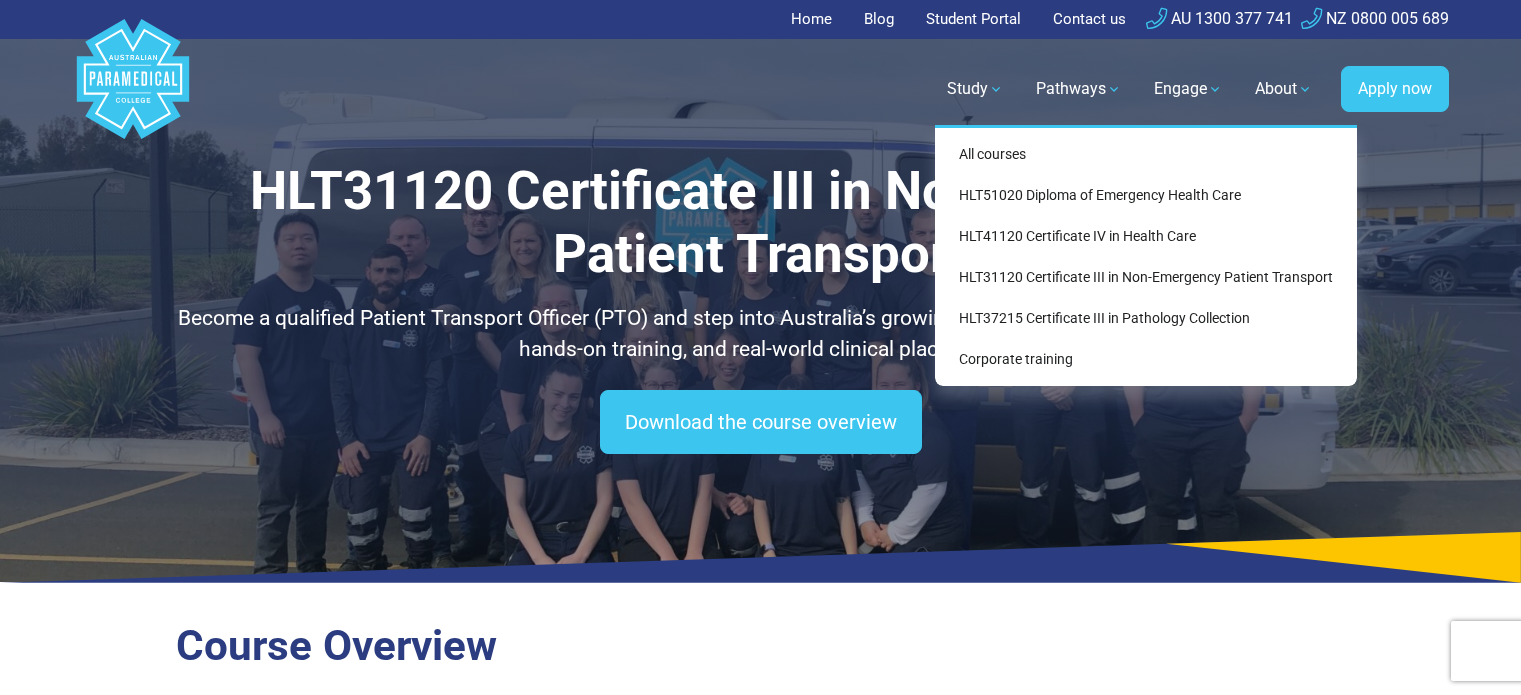 scroll, scrollTop: 0, scrollLeft: 0, axis: both 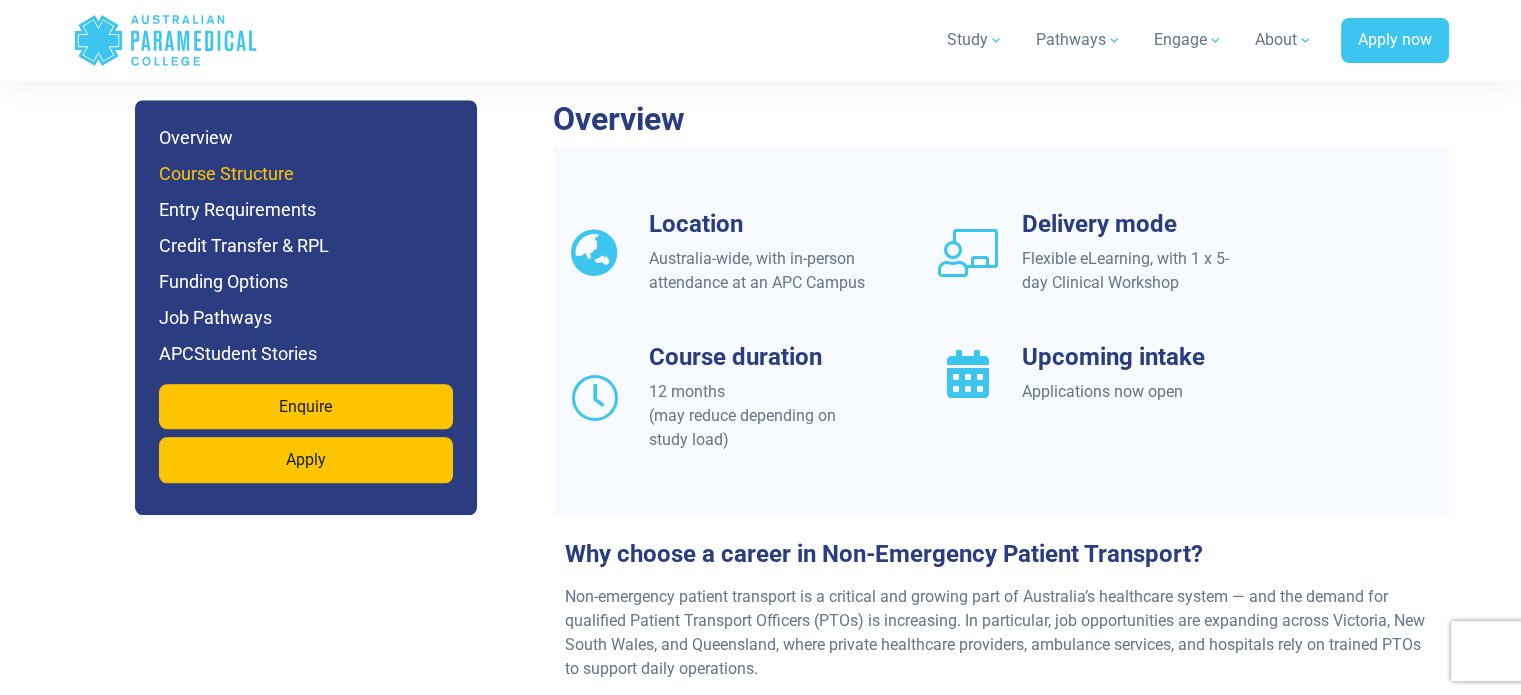 click on "Course Structure" at bounding box center [306, 174] 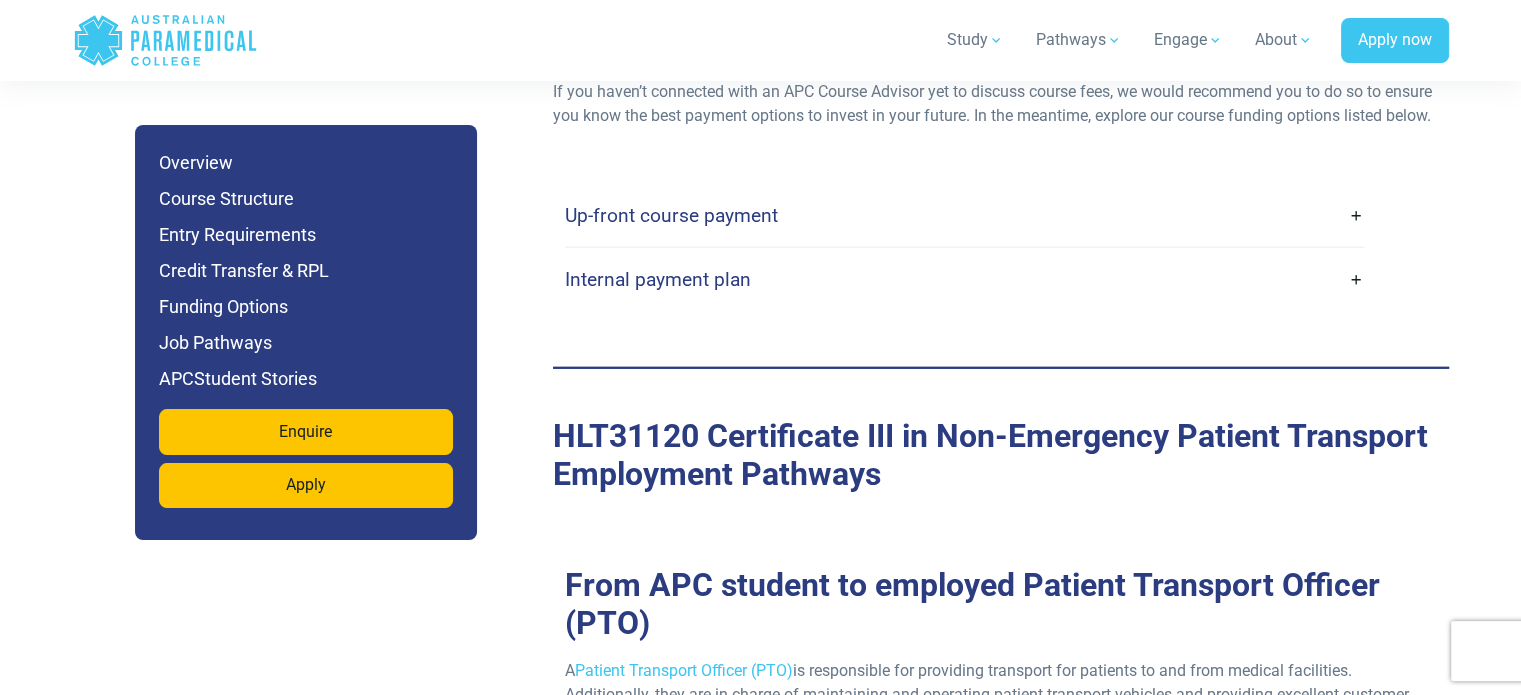 scroll, scrollTop: 5684, scrollLeft: 0, axis: vertical 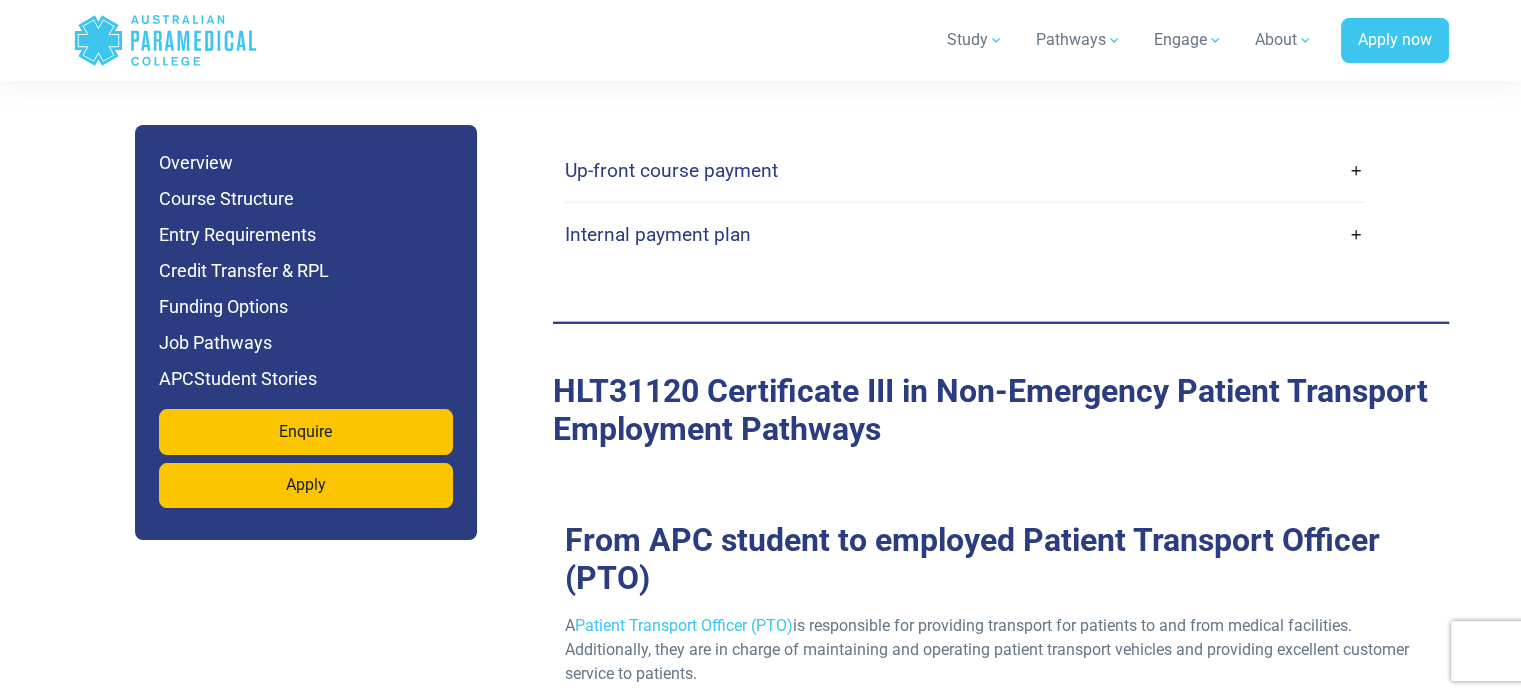 click on "Up-front course payment" at bounding box center [964, 170] 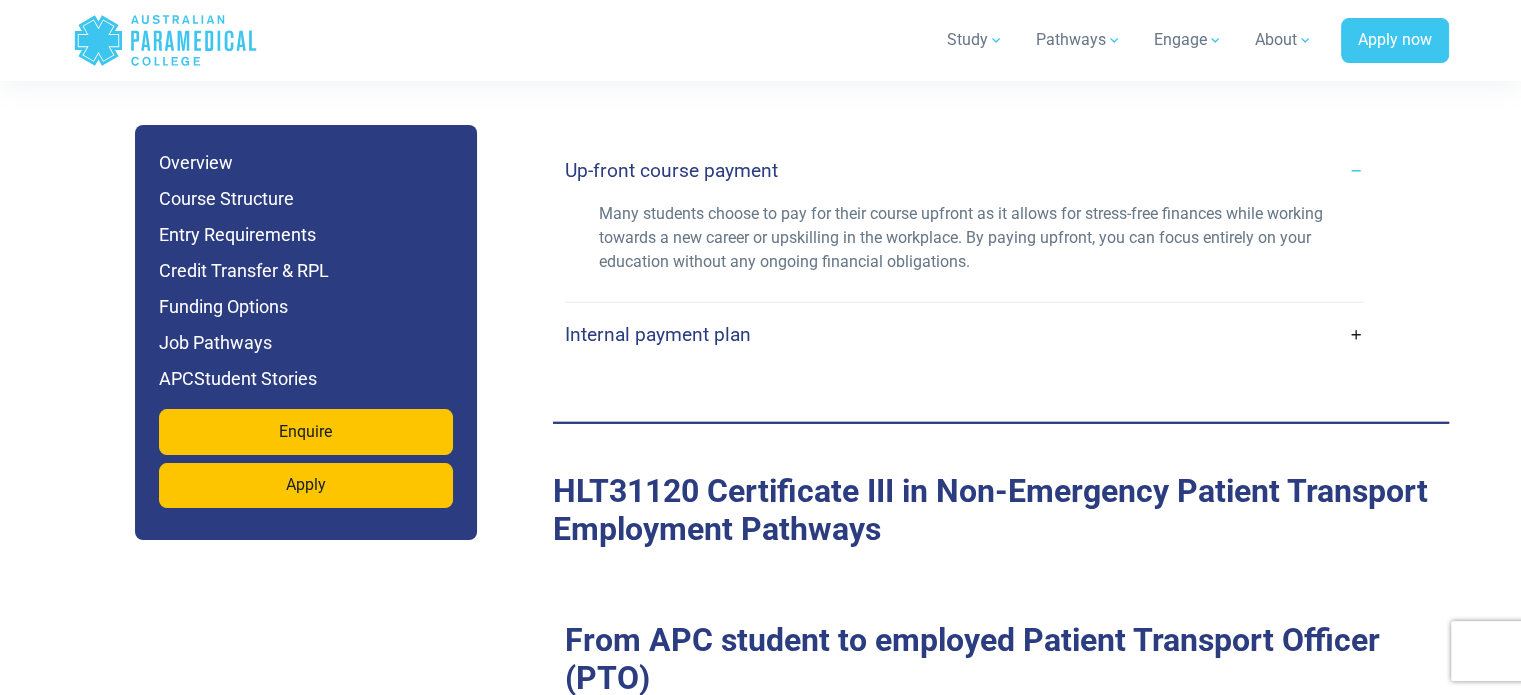 click on "Internal payment plan" at bounding box center (964, 334) 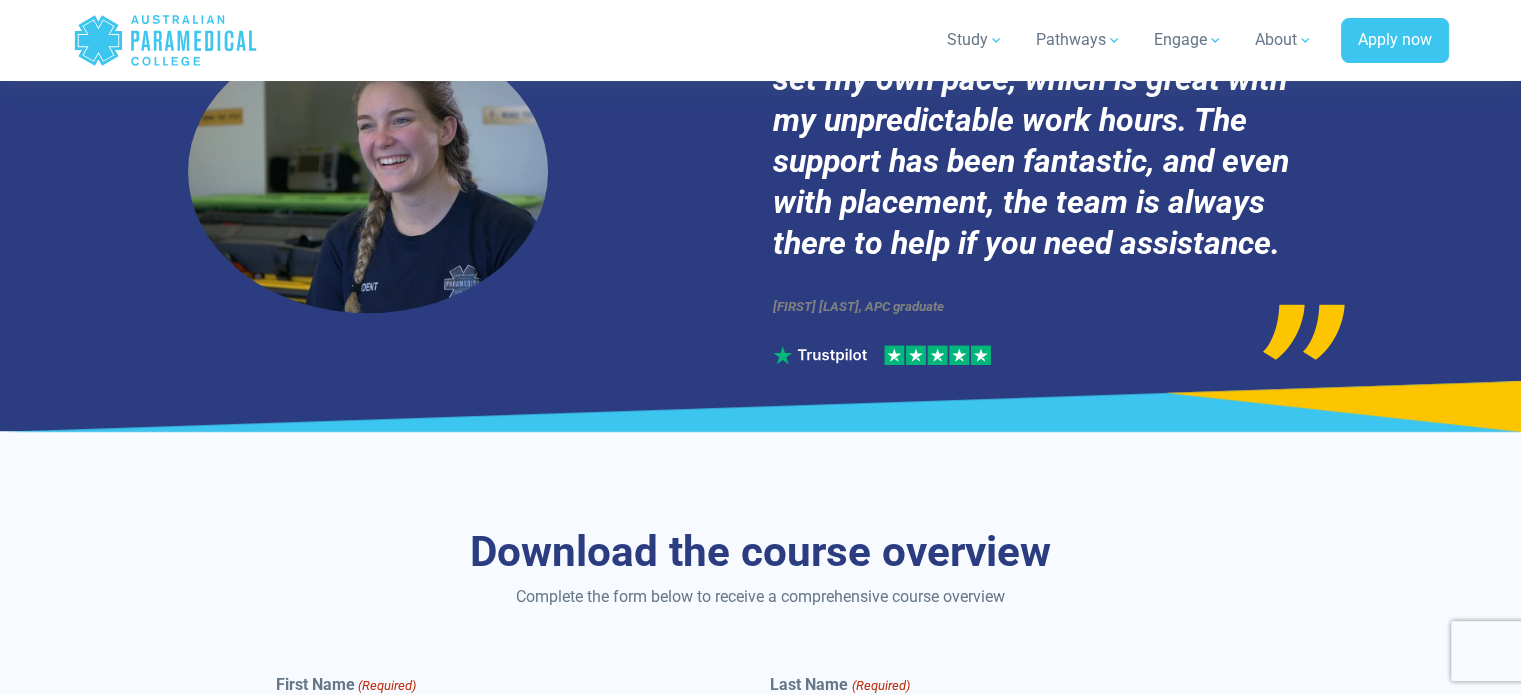 scroll, scrollTop: 8784, scrollLeft: 0, axis: vertical 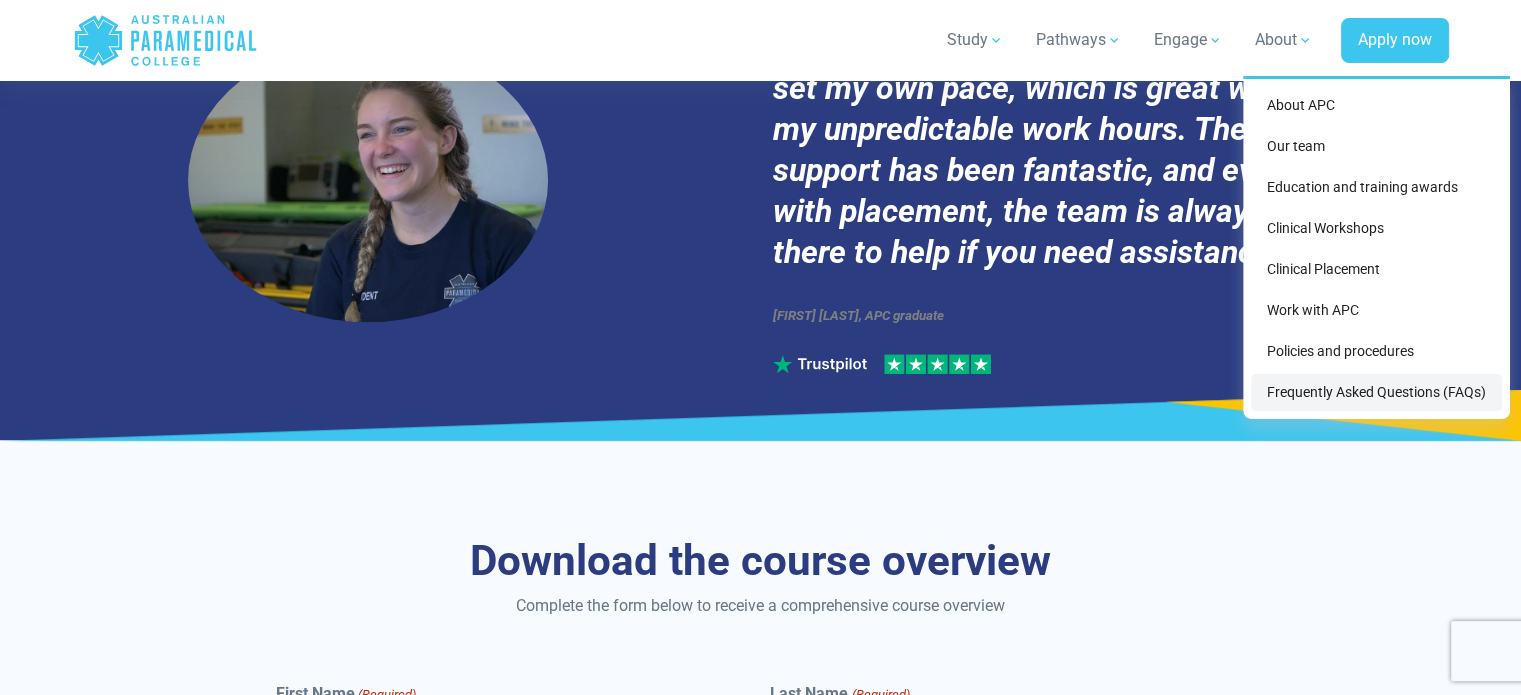 click on "Frequently Asked Questions (FAQs)" at bounding box center [1376, 392] 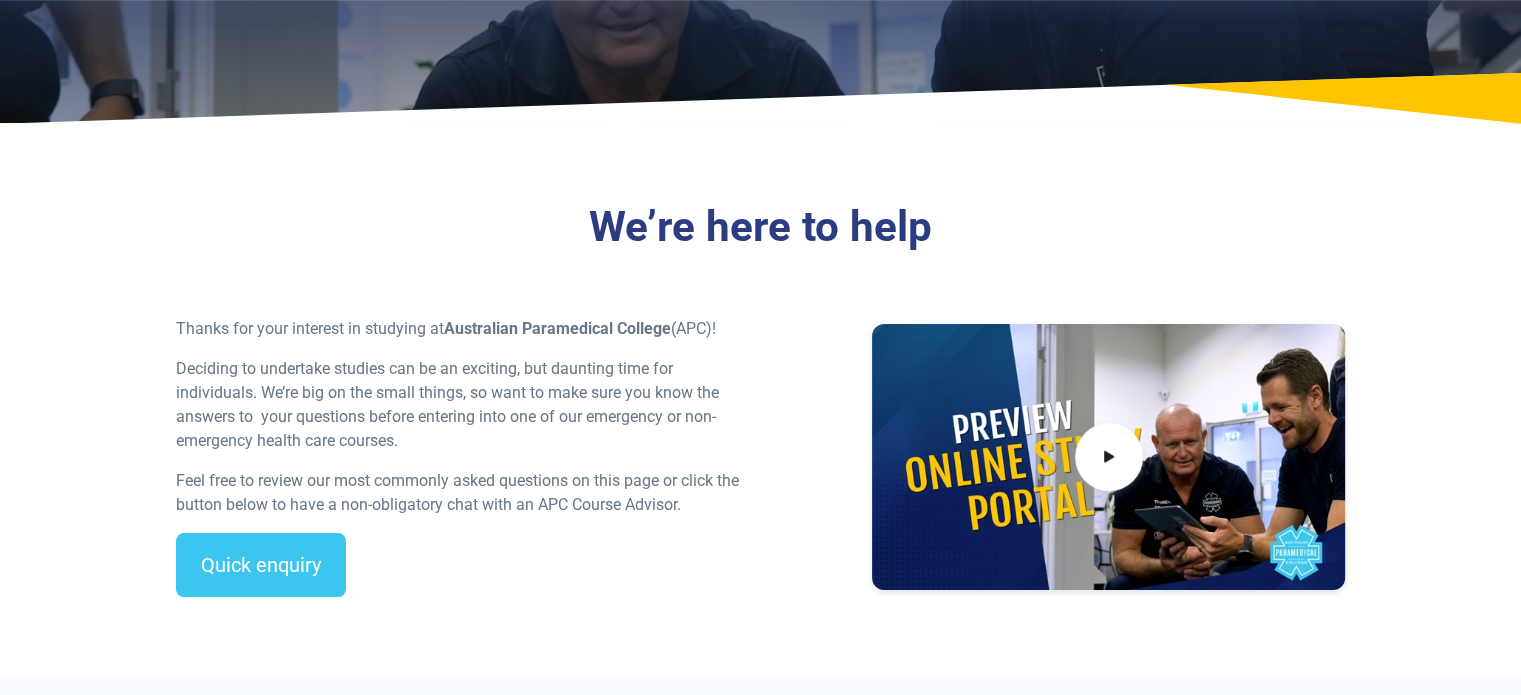 scroll, scrollTop: 300, scrollLeft: 0, axis: vertical 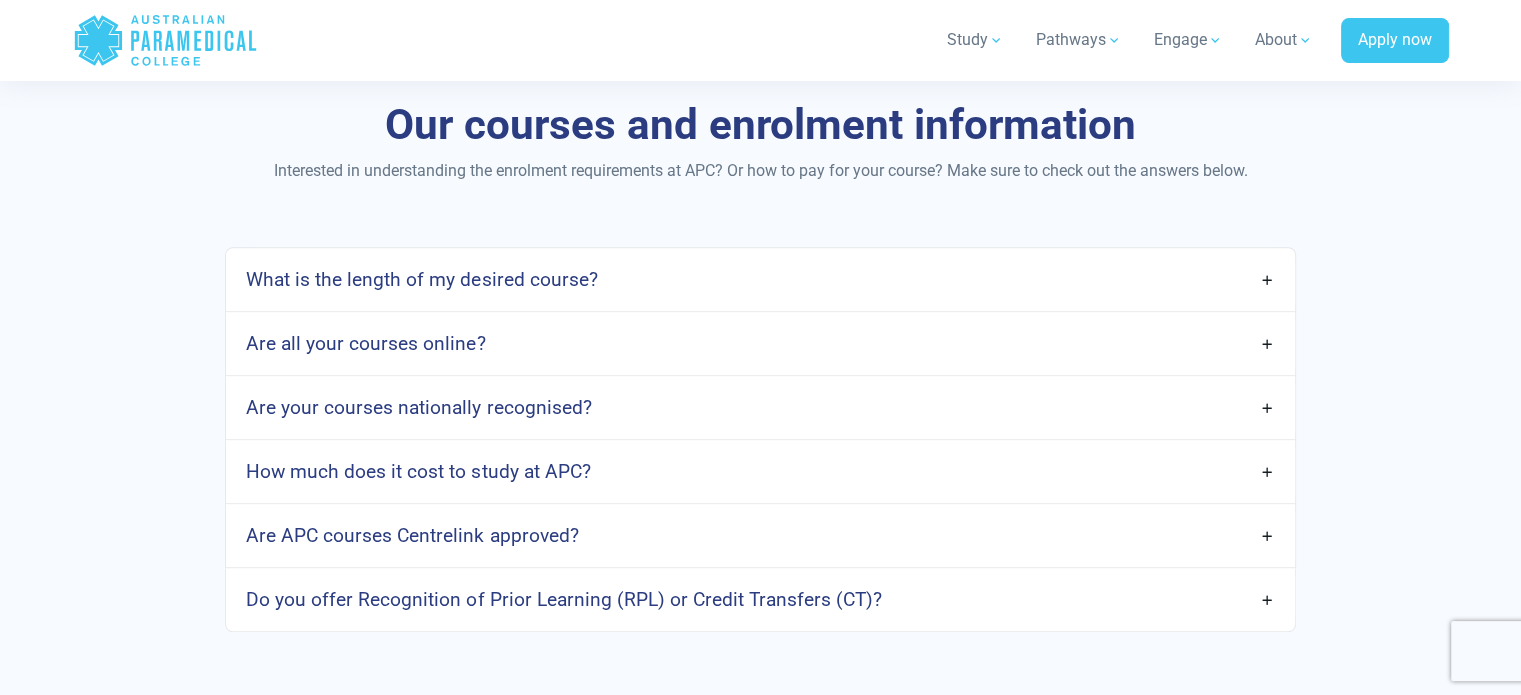 click on "What is the length of my desired course?" at bounding box center (760, 279) 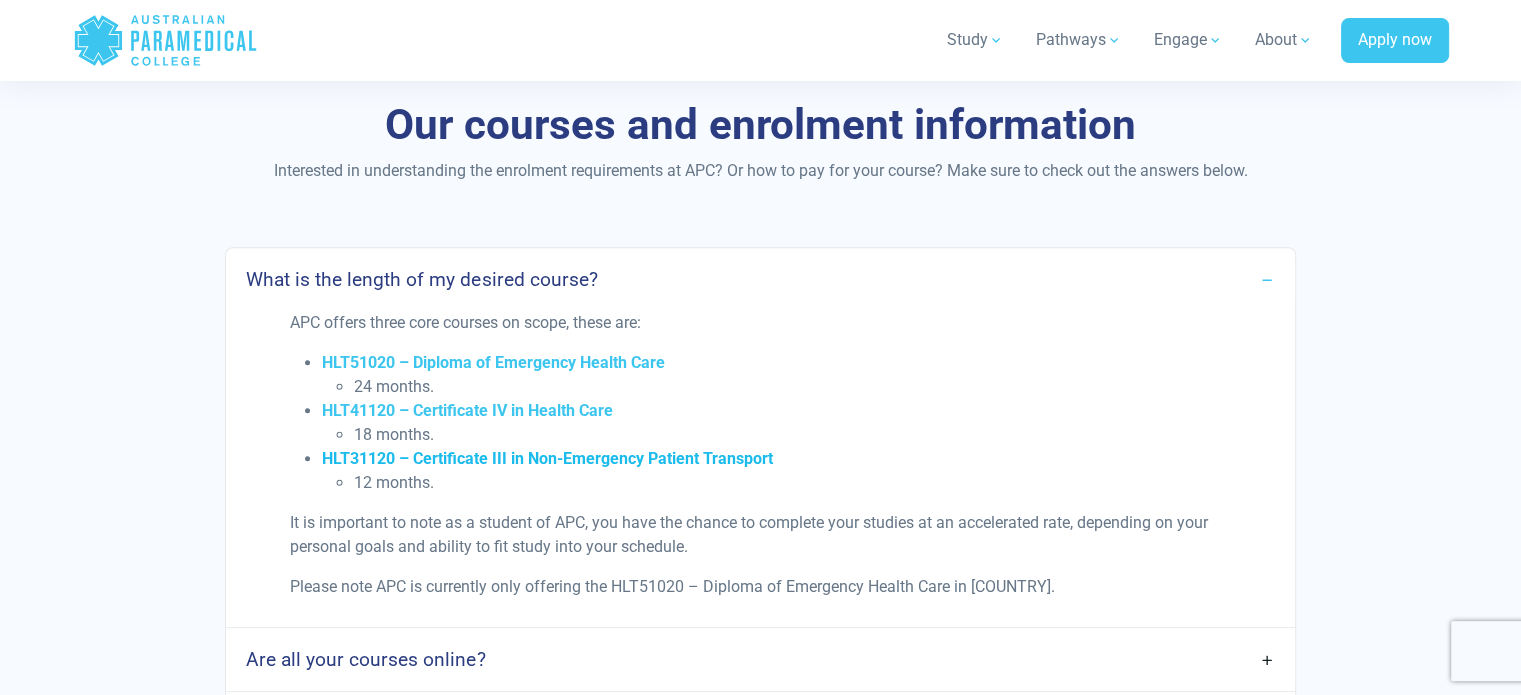 click on "HLT31120 – Certificate III in Non-Emergency Patient Transport" at bounding box center (547, 458) 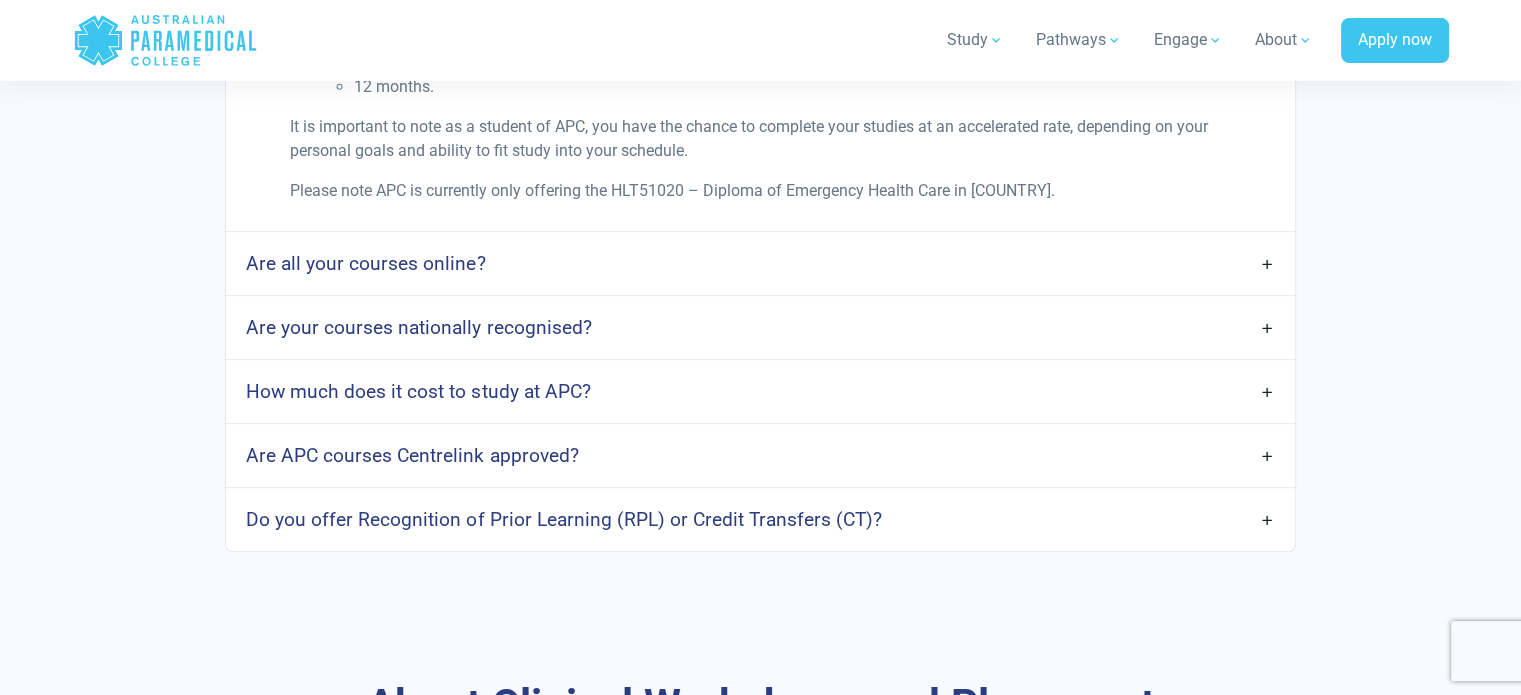 scroll, scrollTop: 2000, scrollLeft: 0, axis: vertical 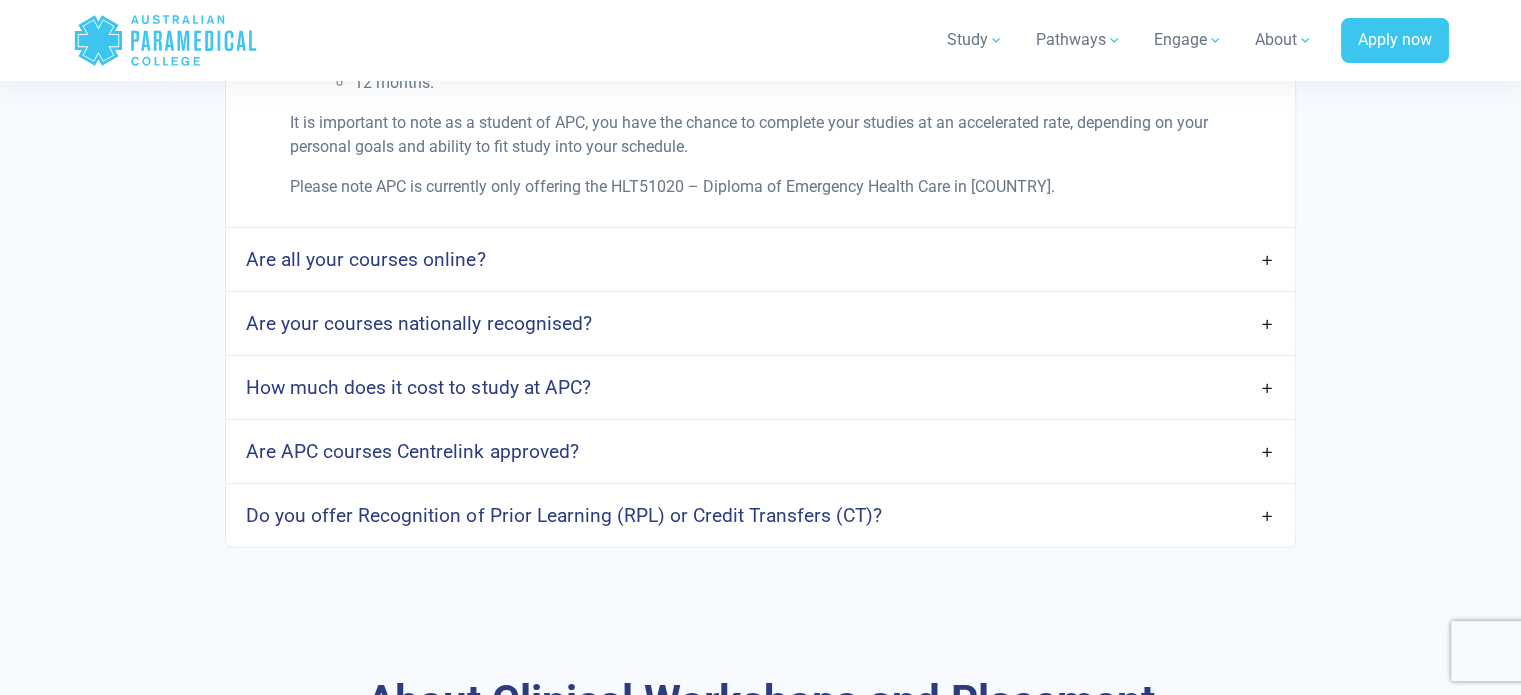 click on "How much does it cost to study at APC?" at bounding box center (760, 387) 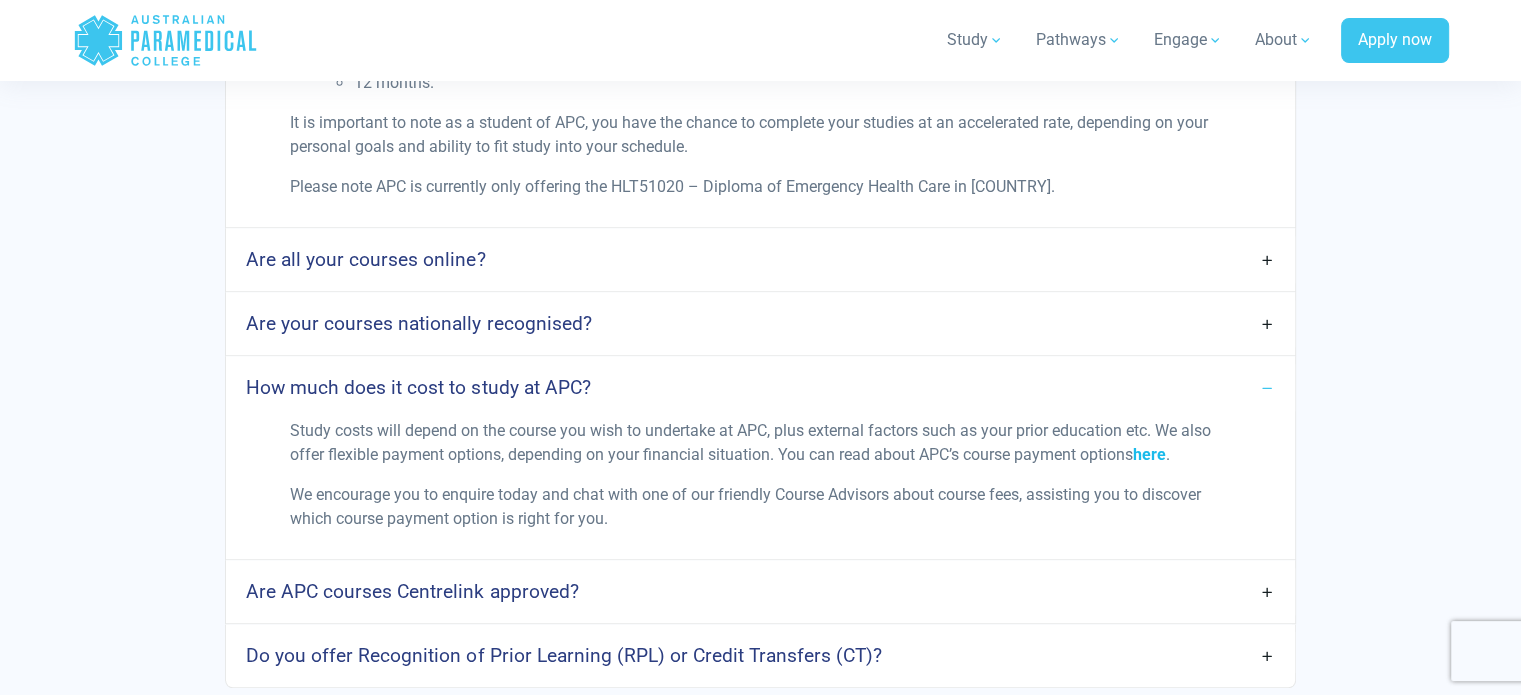 click on "here" at bounding box center [1149, 454] 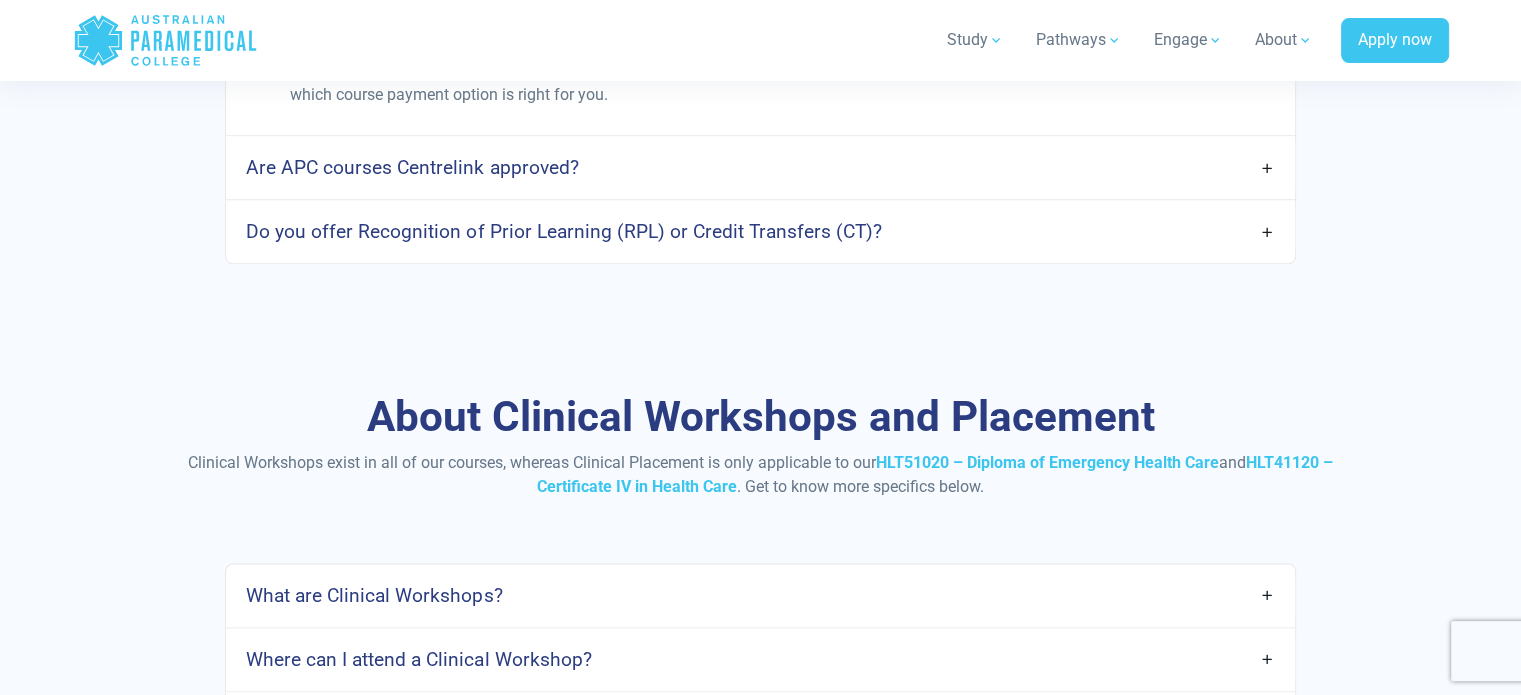 scroll, scrollTop: 2400, scrollLeft: 0, axis: vertical 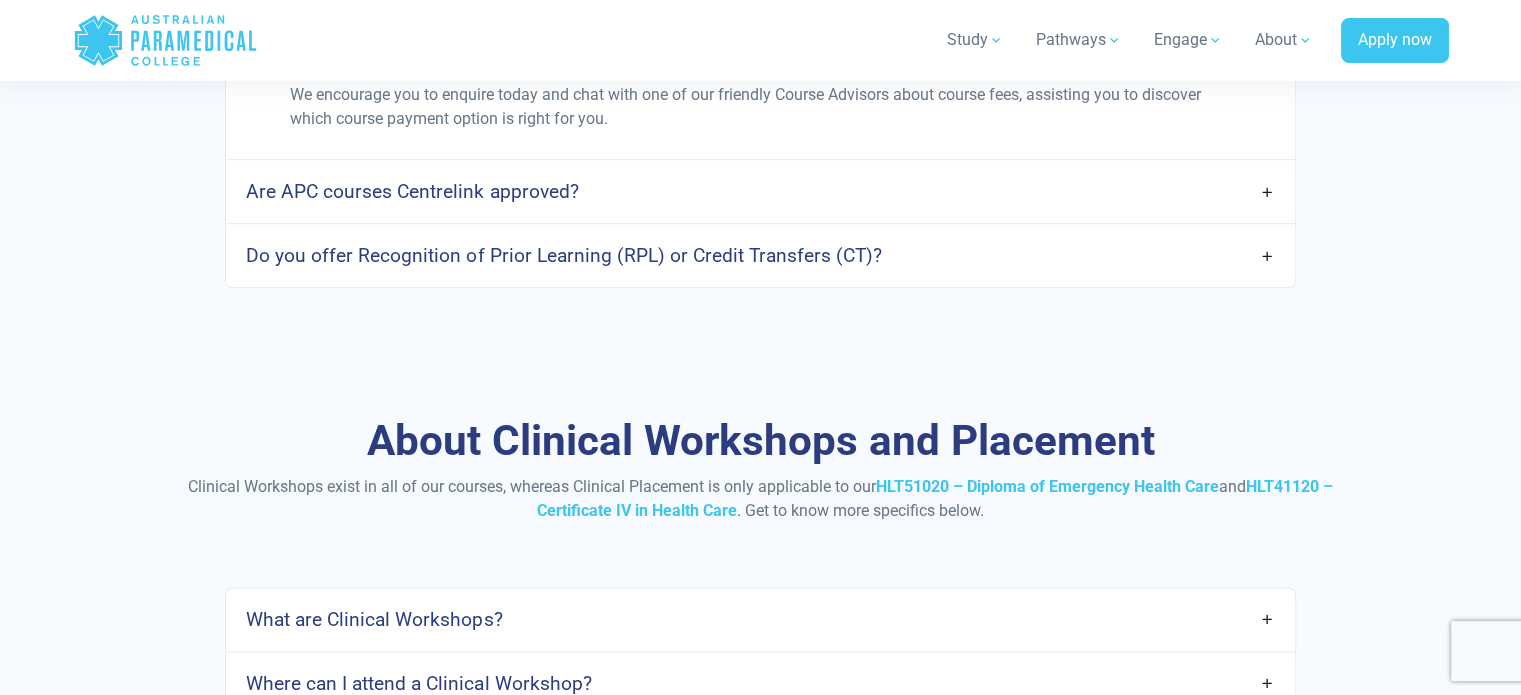 click on "Do you offer Recognition of Prior Learning (RPL) or Credit Transfers (CT)?" at bounding box center [760, 255] 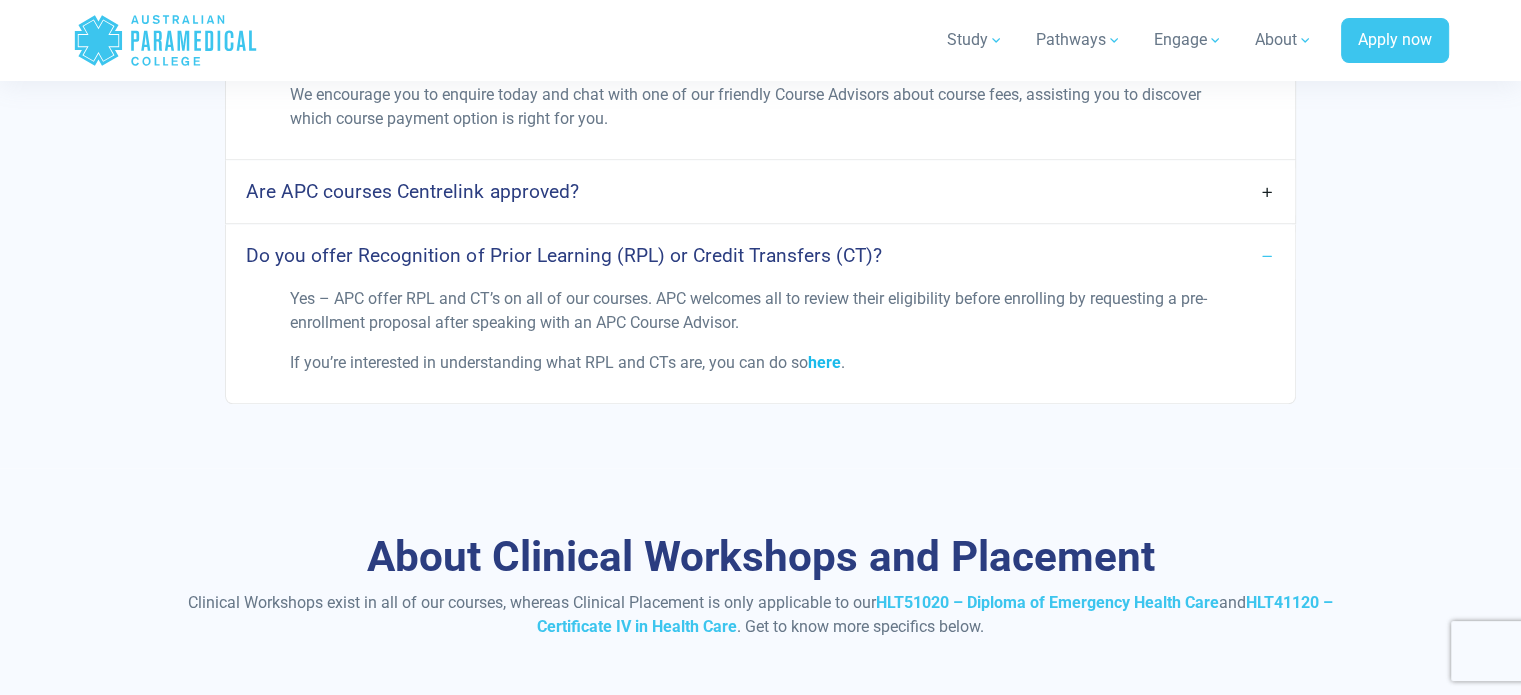 click on "here" at bounding box center (824, 362) 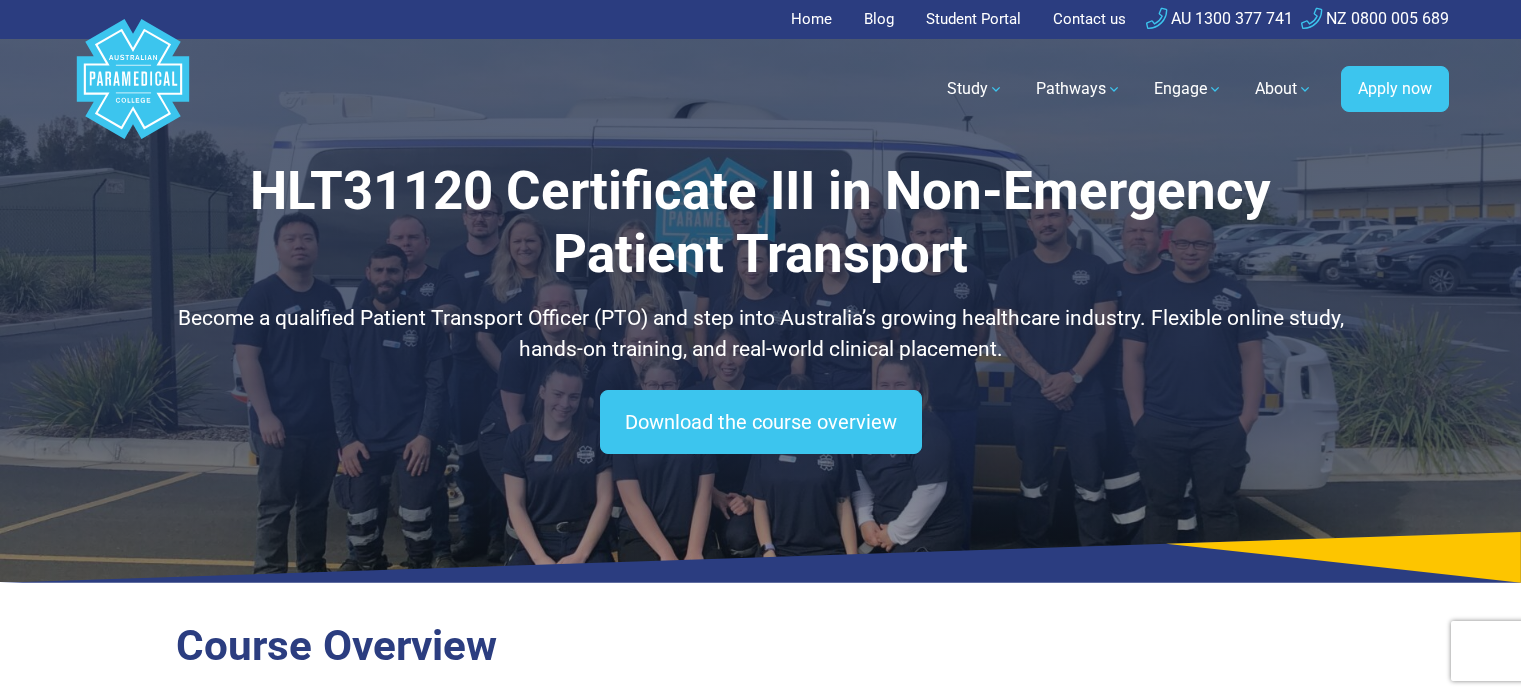 scroll, scrollTop: 0, scrollLeft: 0, axis: both 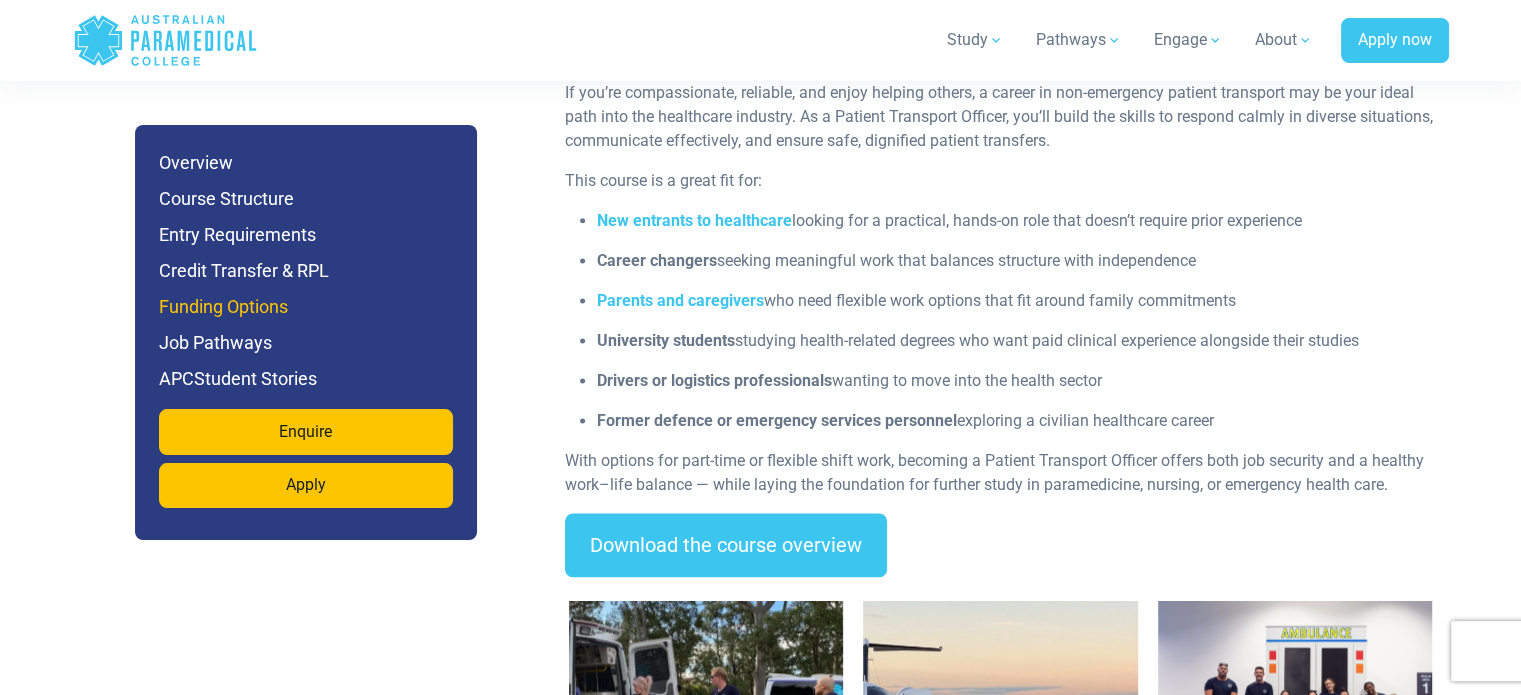 click on "Funding Options" at bounding box center [306, 307] 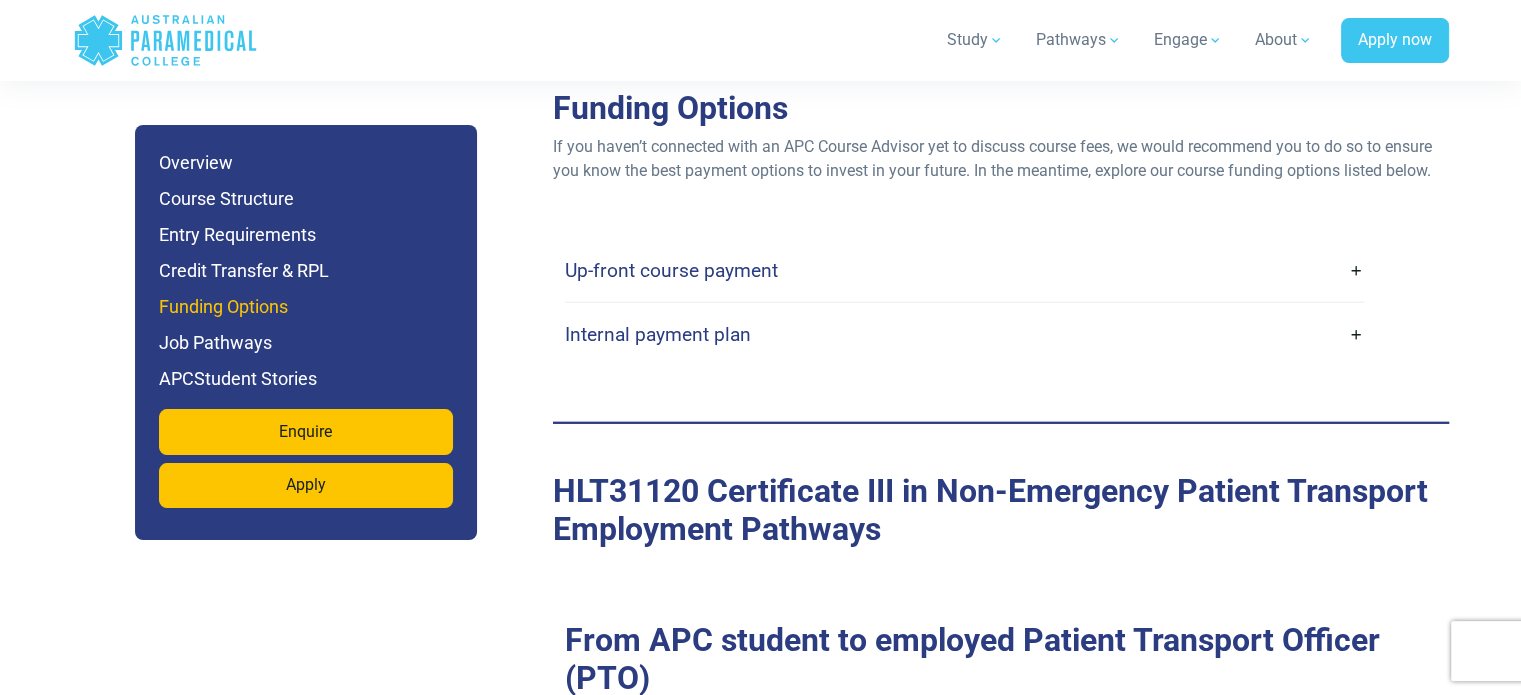 scroll, scrollTop: 5592, scrollLeft: 0, axis: vertical 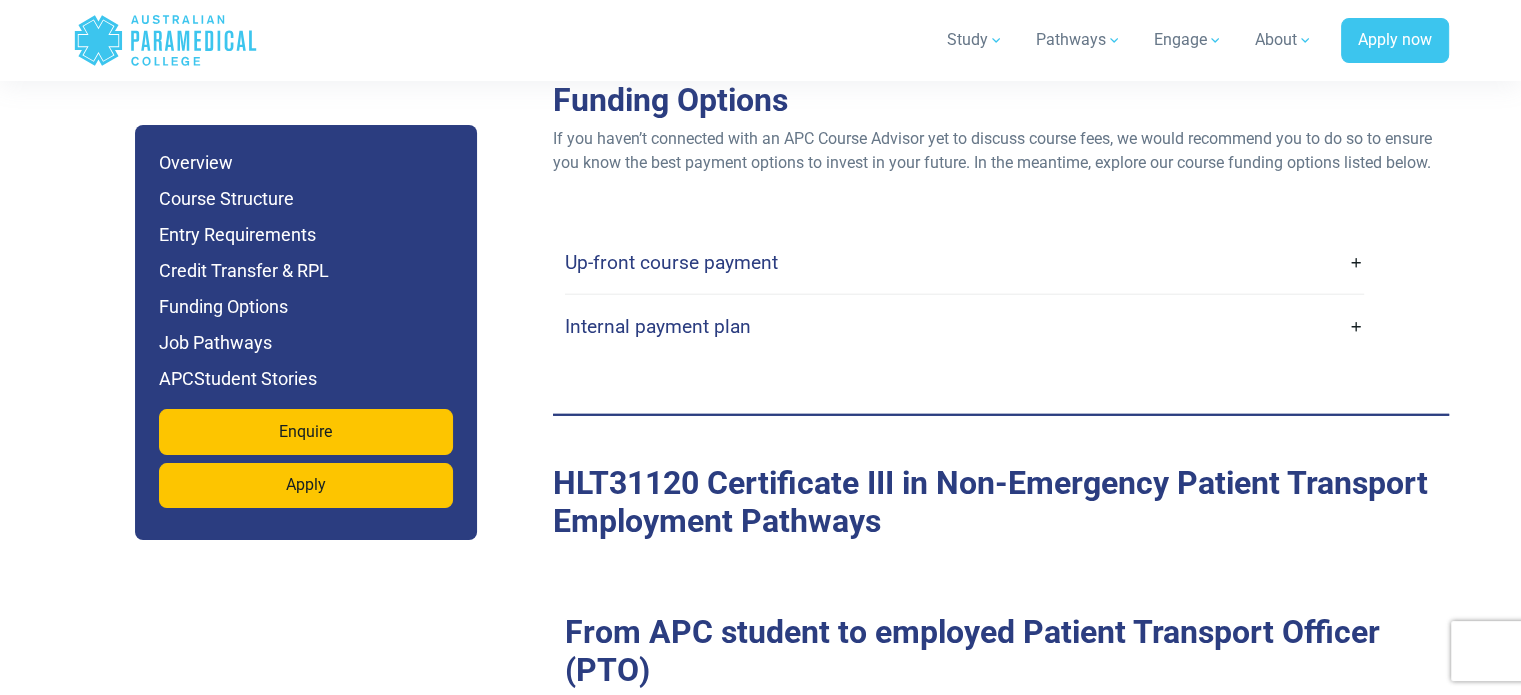 click on "Internal payment plan" at bounding box center (964, 326) 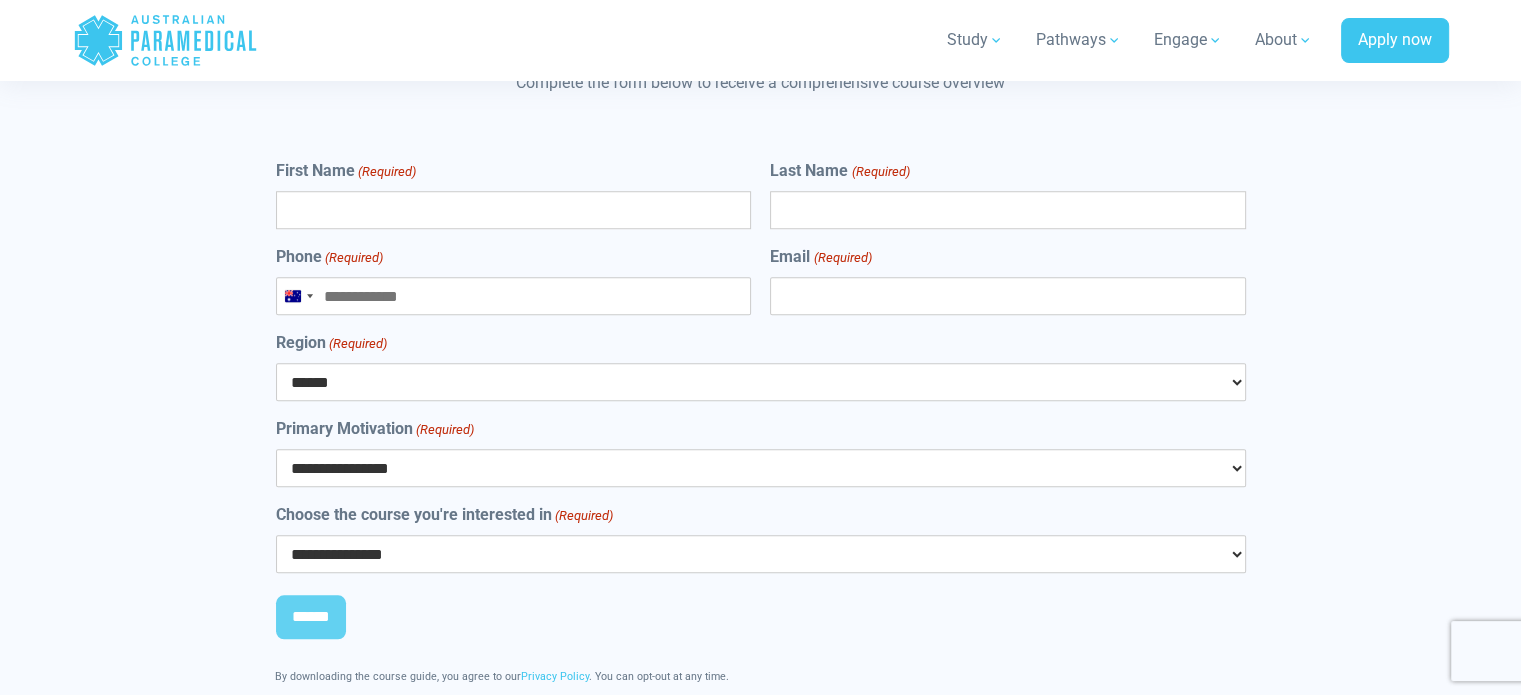 scroll, scrollTop: 9192, scrollLeft: 0, axis: vertical 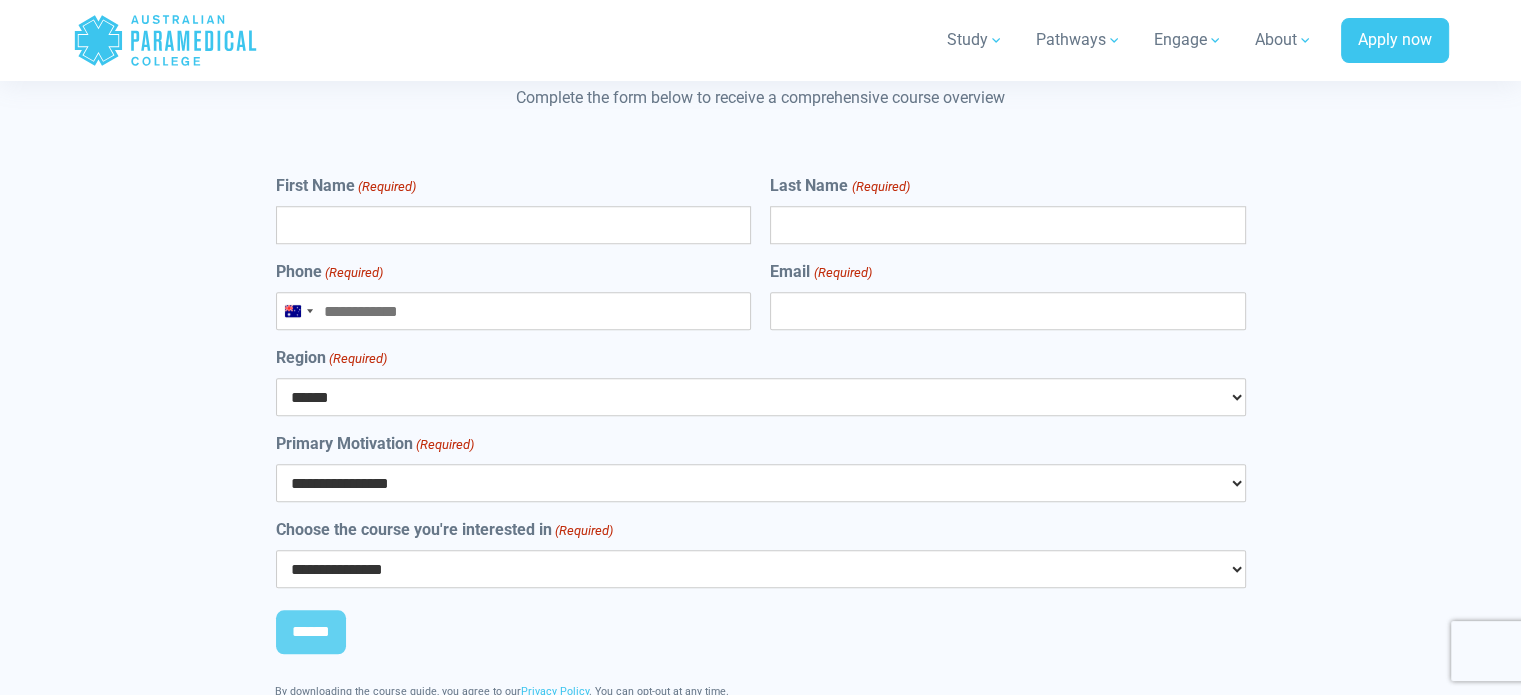 click on "First Name (Required)" at bounding box center [513, 225] 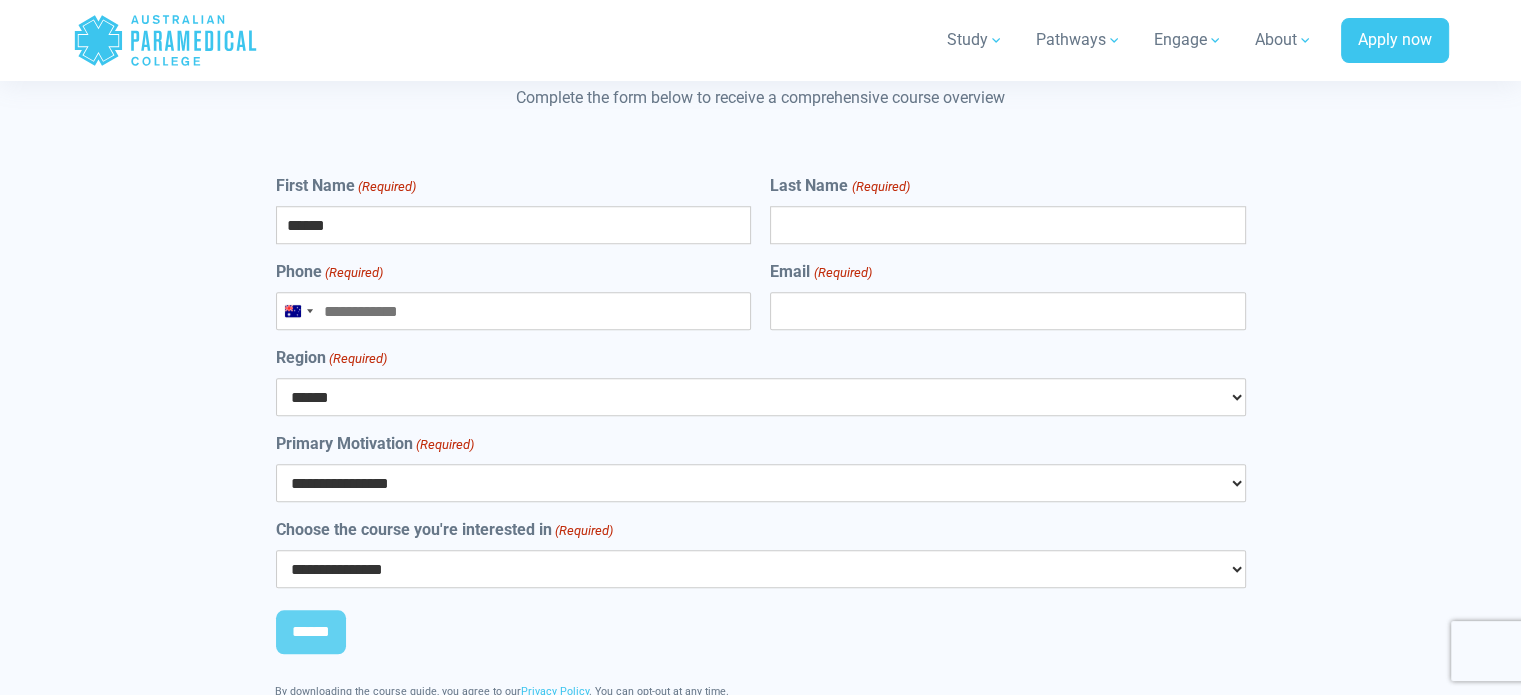 type on "*****" 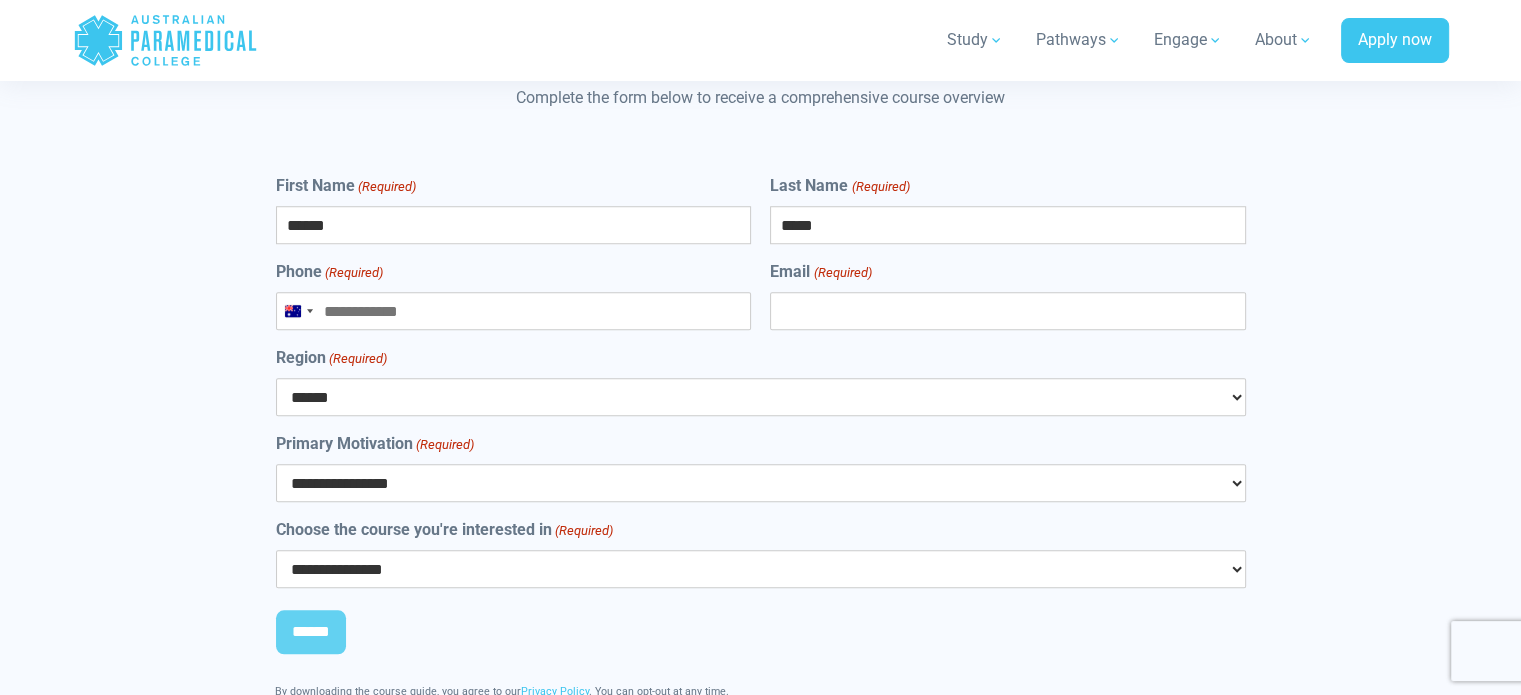 type on "**********" 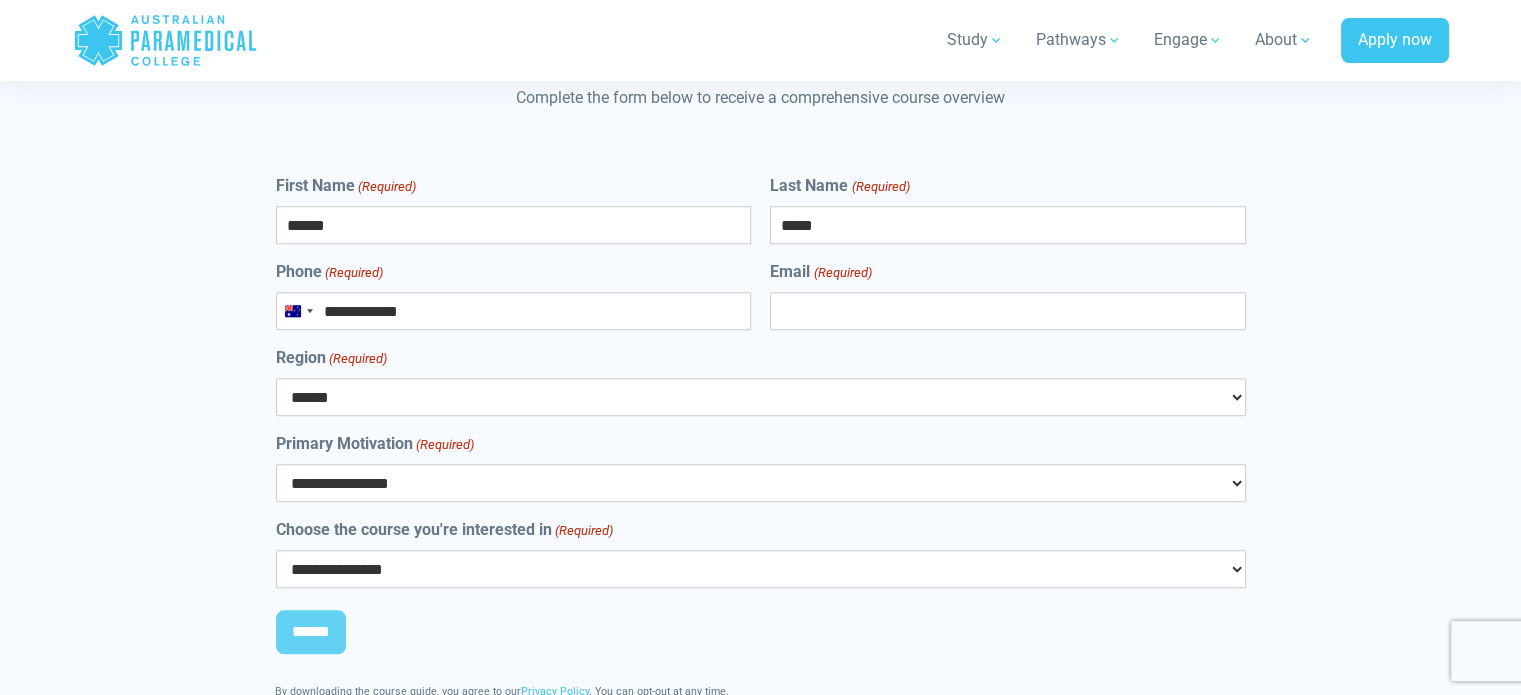 select on "***" 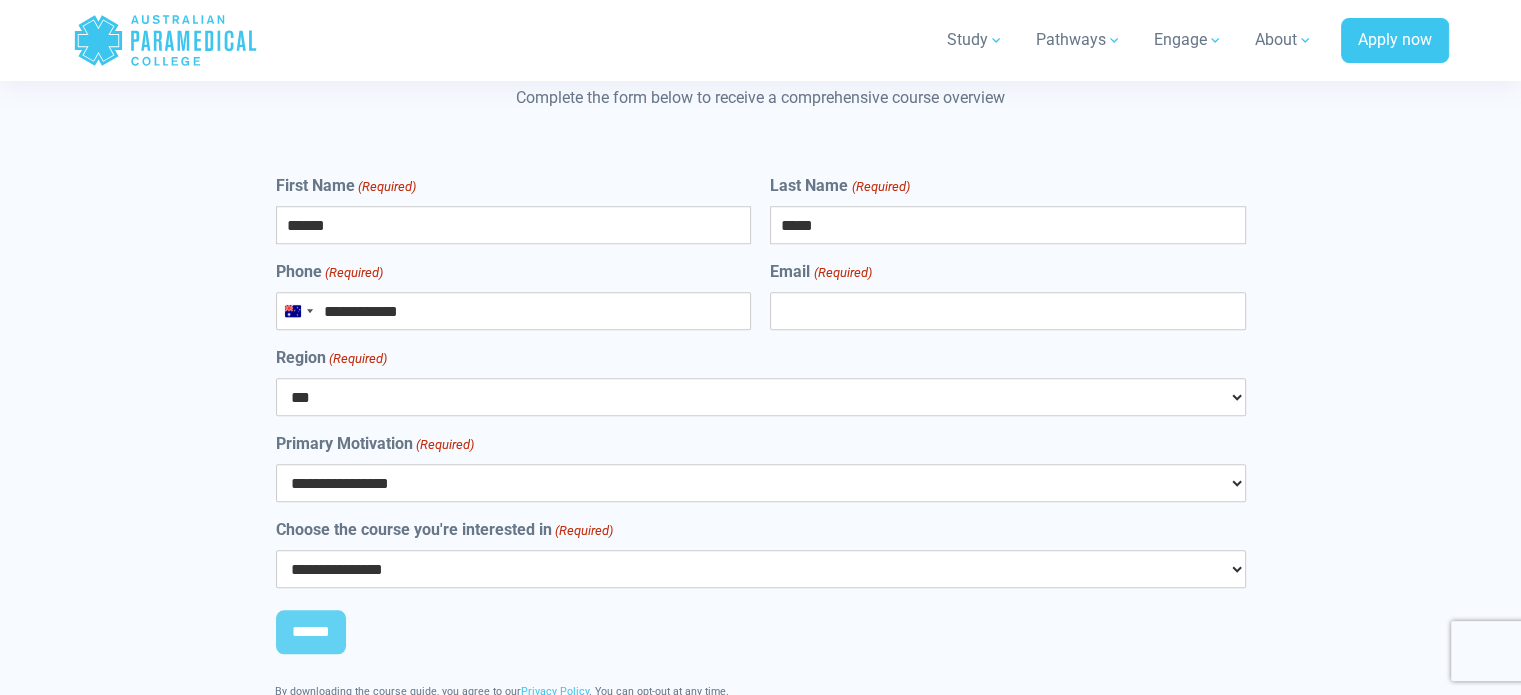 click on "Email (Required)" at bounding box center [1007, 311] 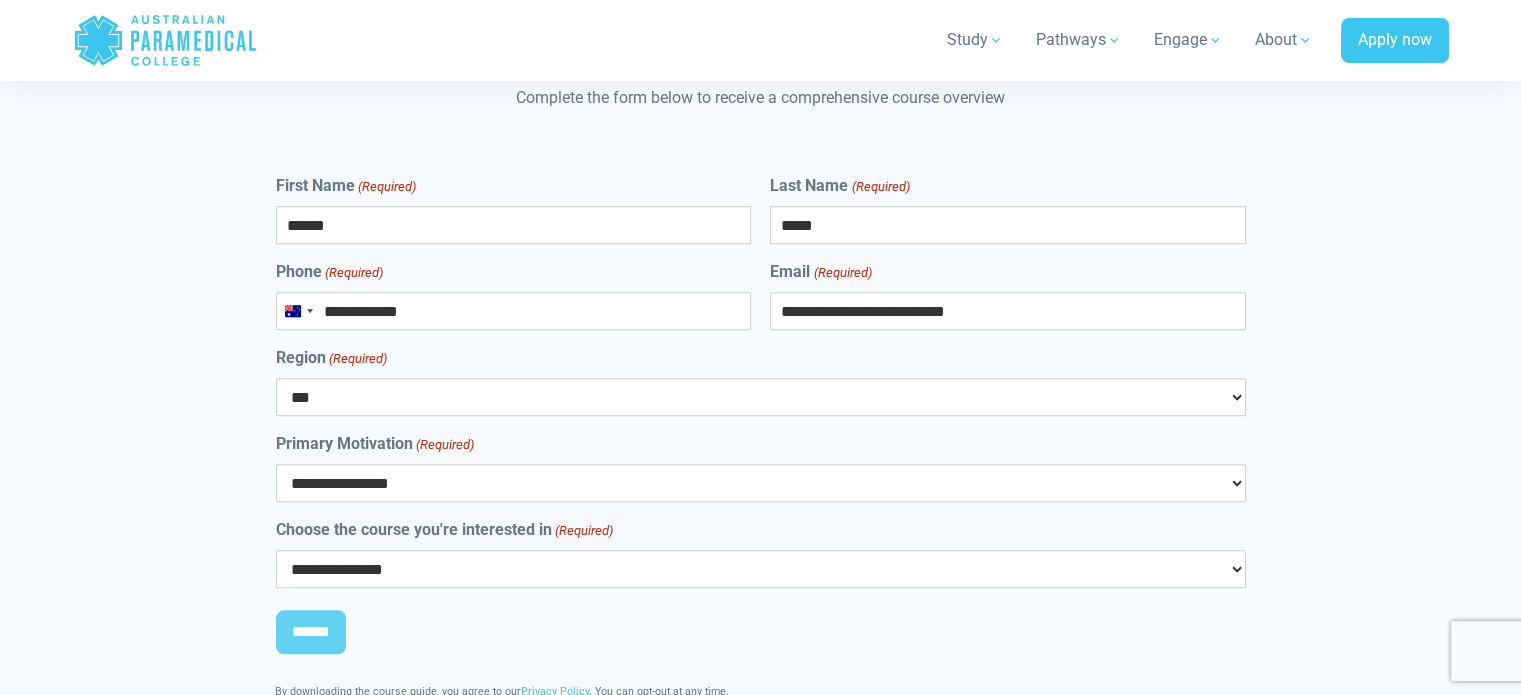 type on "**********" 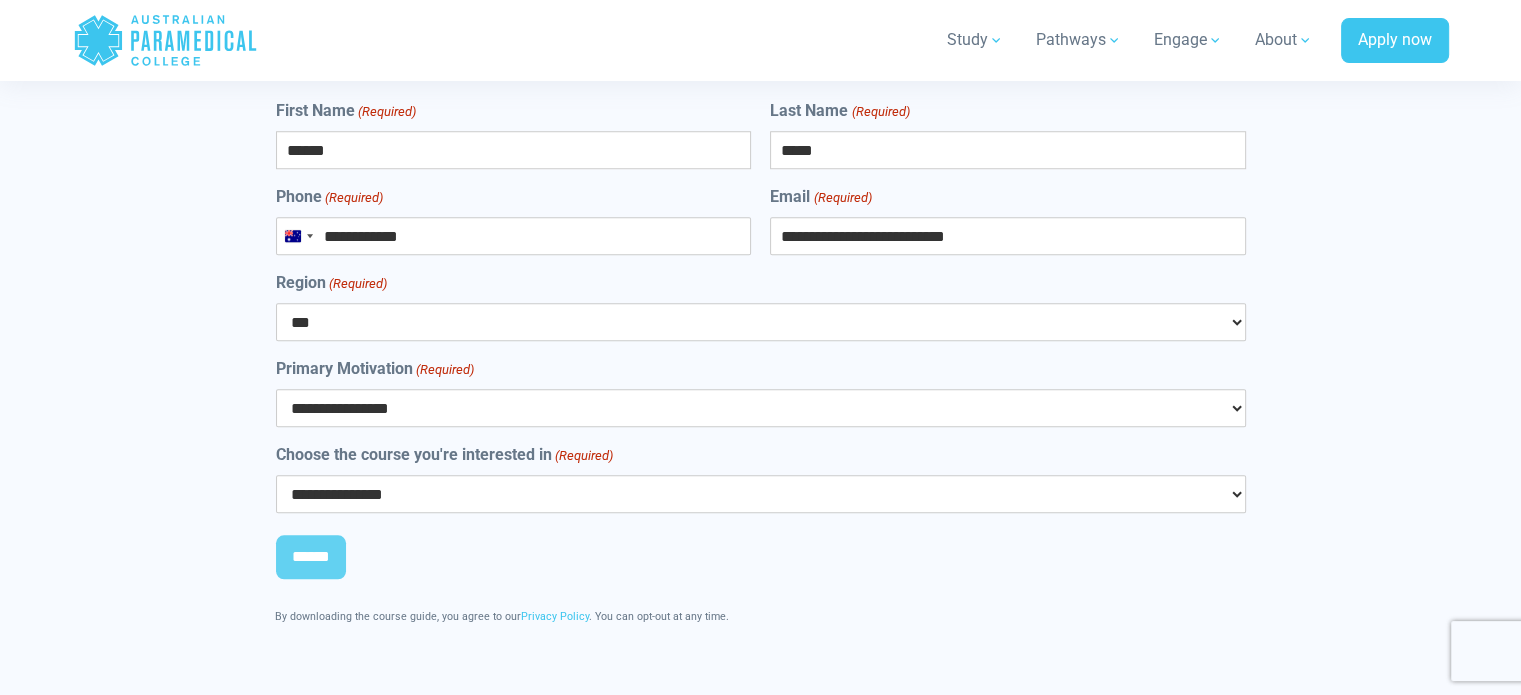 scroll, scrollTop: 9292, scrollLeft: 0, axis: vertical 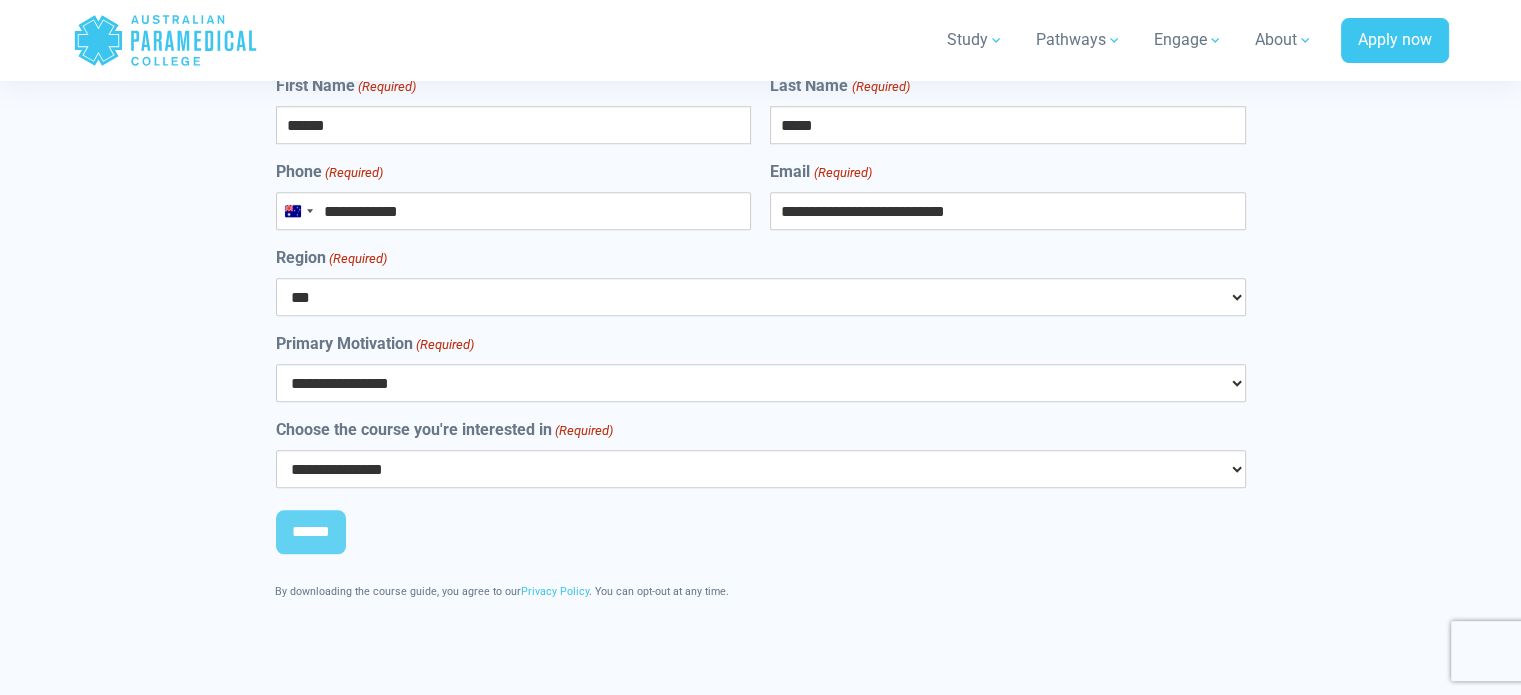 click on "**********" at bounding box center (761, 383) 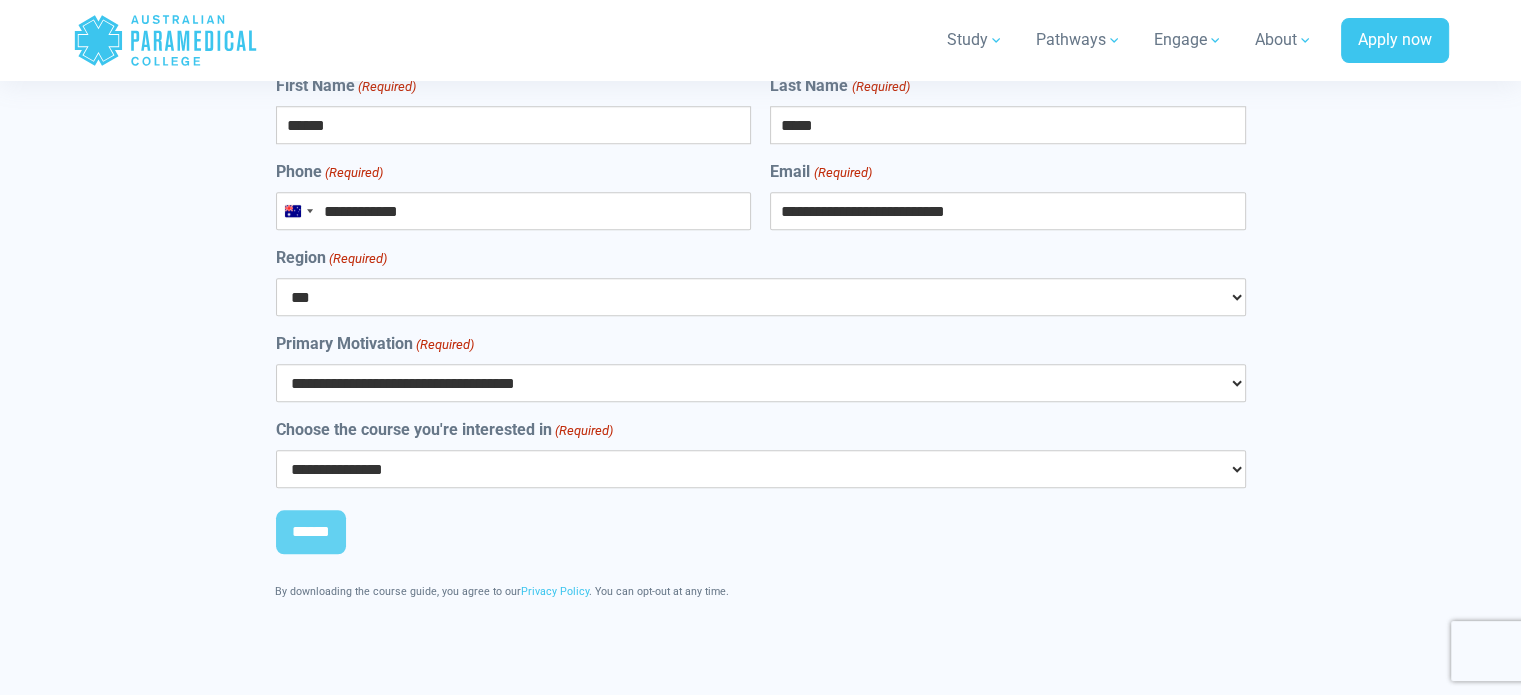 click on "**********" at bounding box center (761, 383) 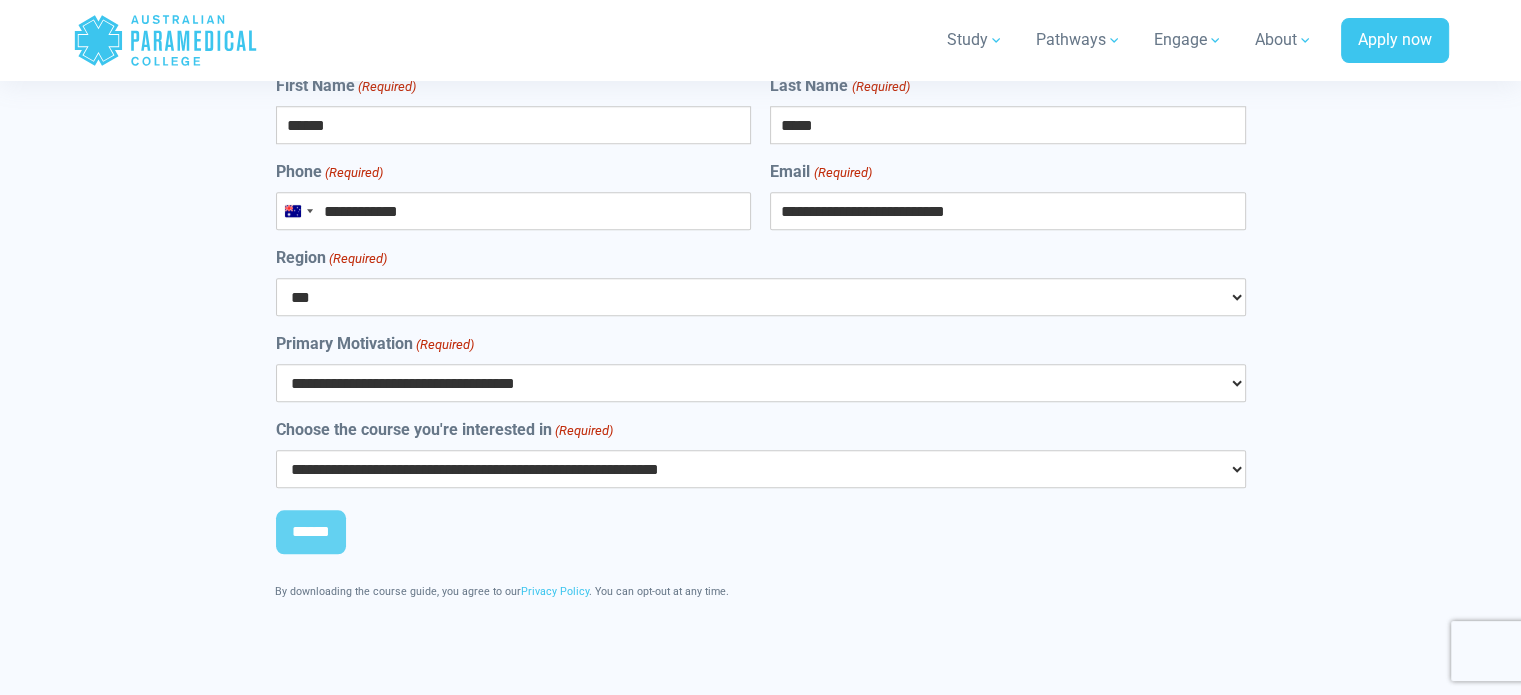 click on "**********" at bounding box center [761, 469] 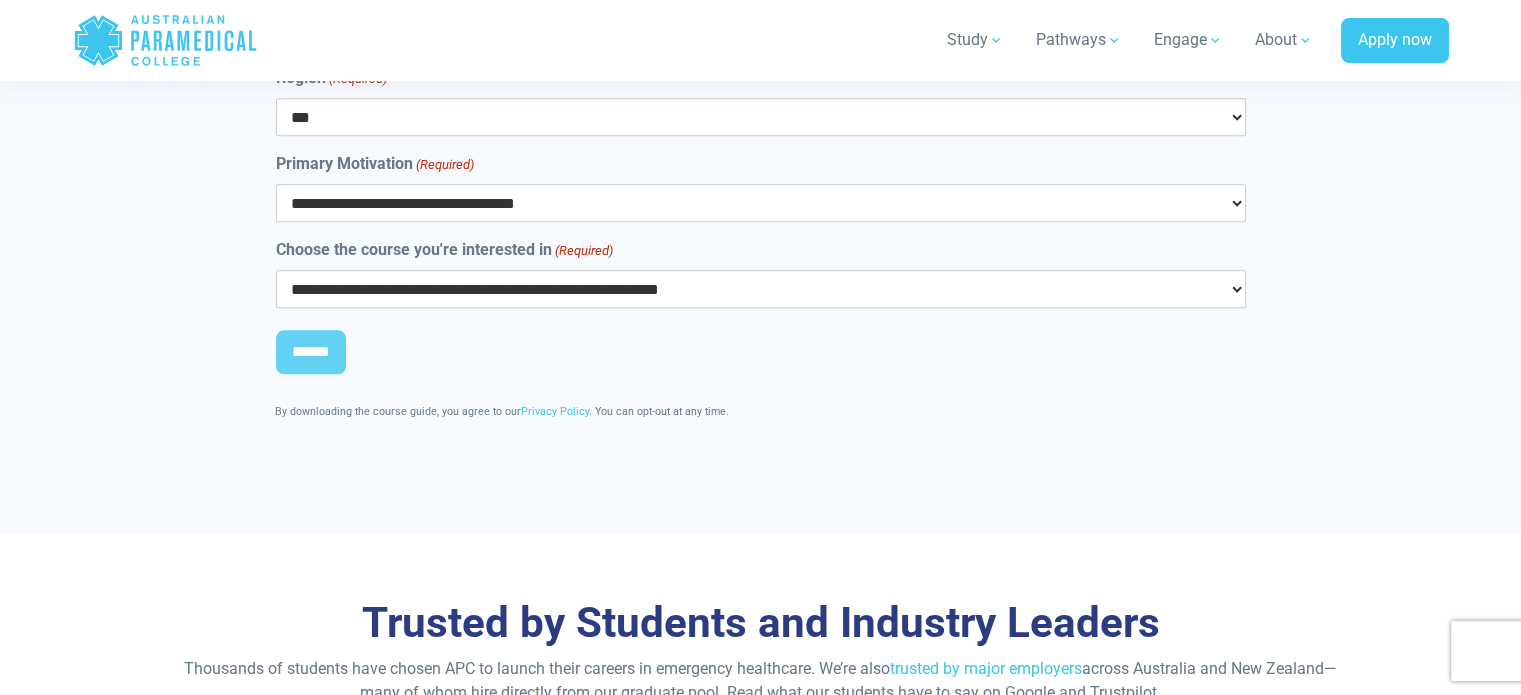 scroll, scrollTop: 9492, scrollLeft: 0, axis: vertical 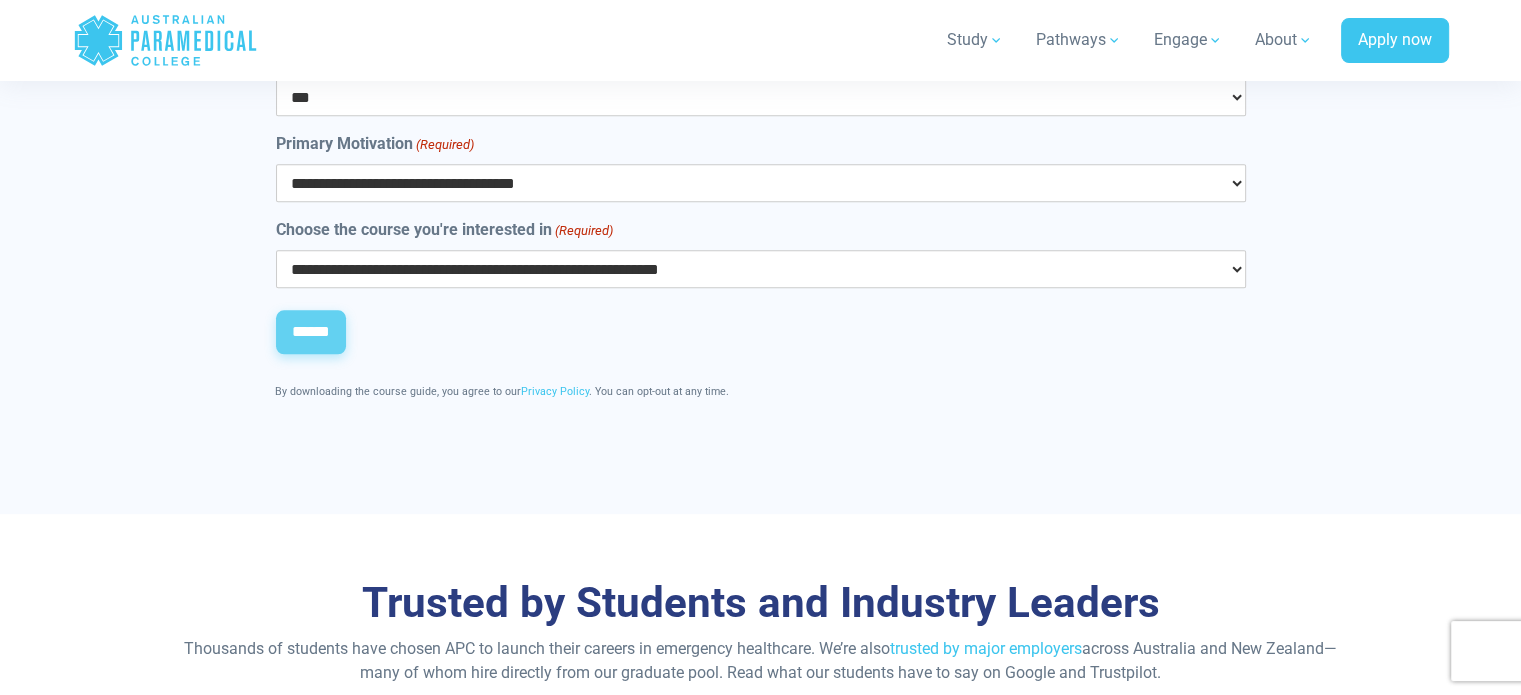 click on "******" at bounding box center [311, 332] 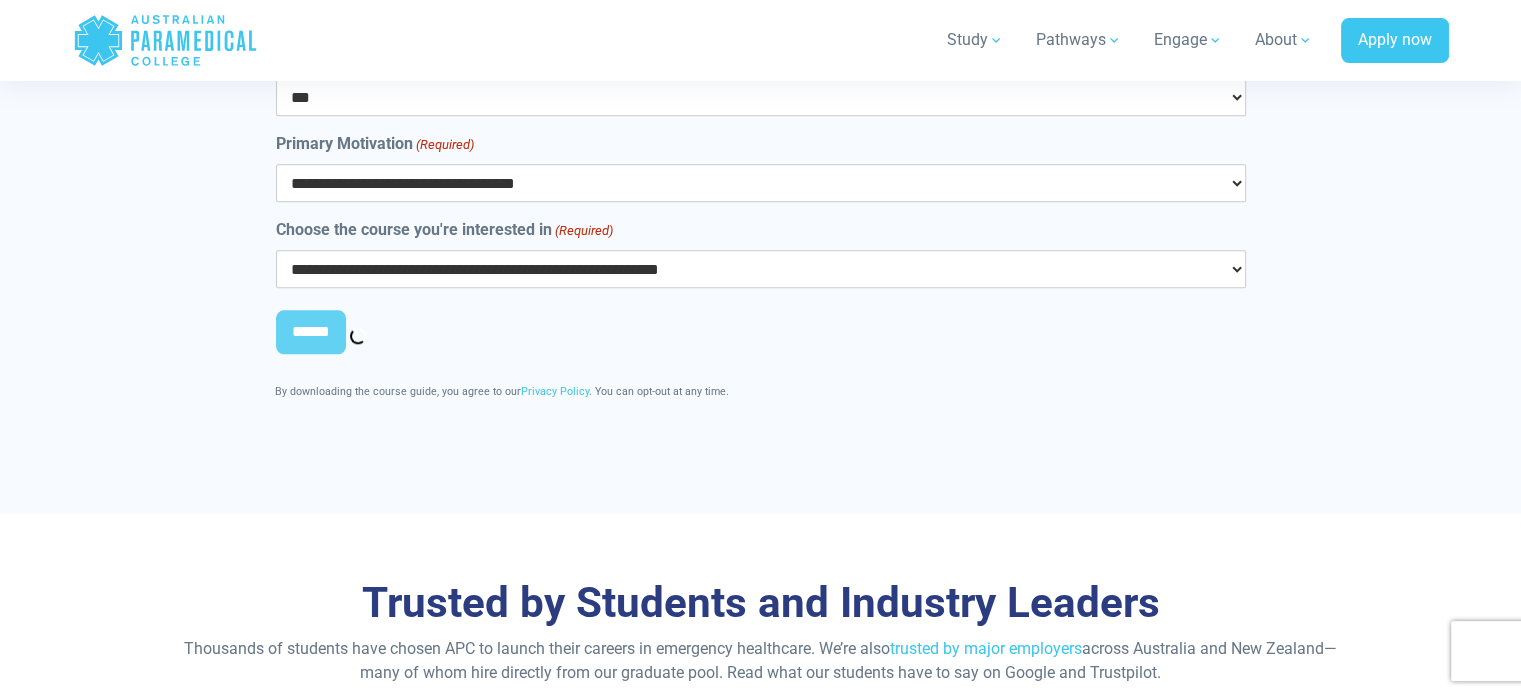scroll, scrollTop: 0, scrollLeft: 0, axis: both 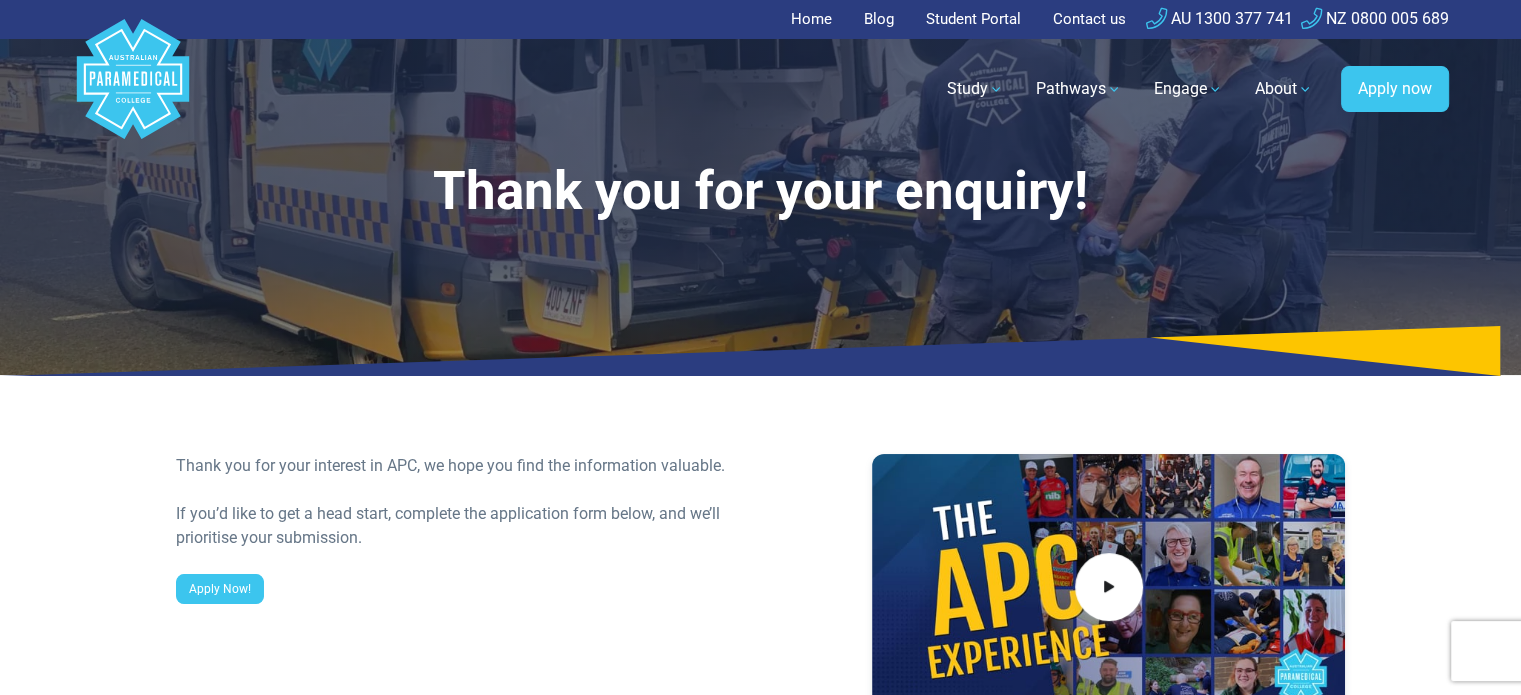 click on "Contact us" at bounding box center (1089, 19) 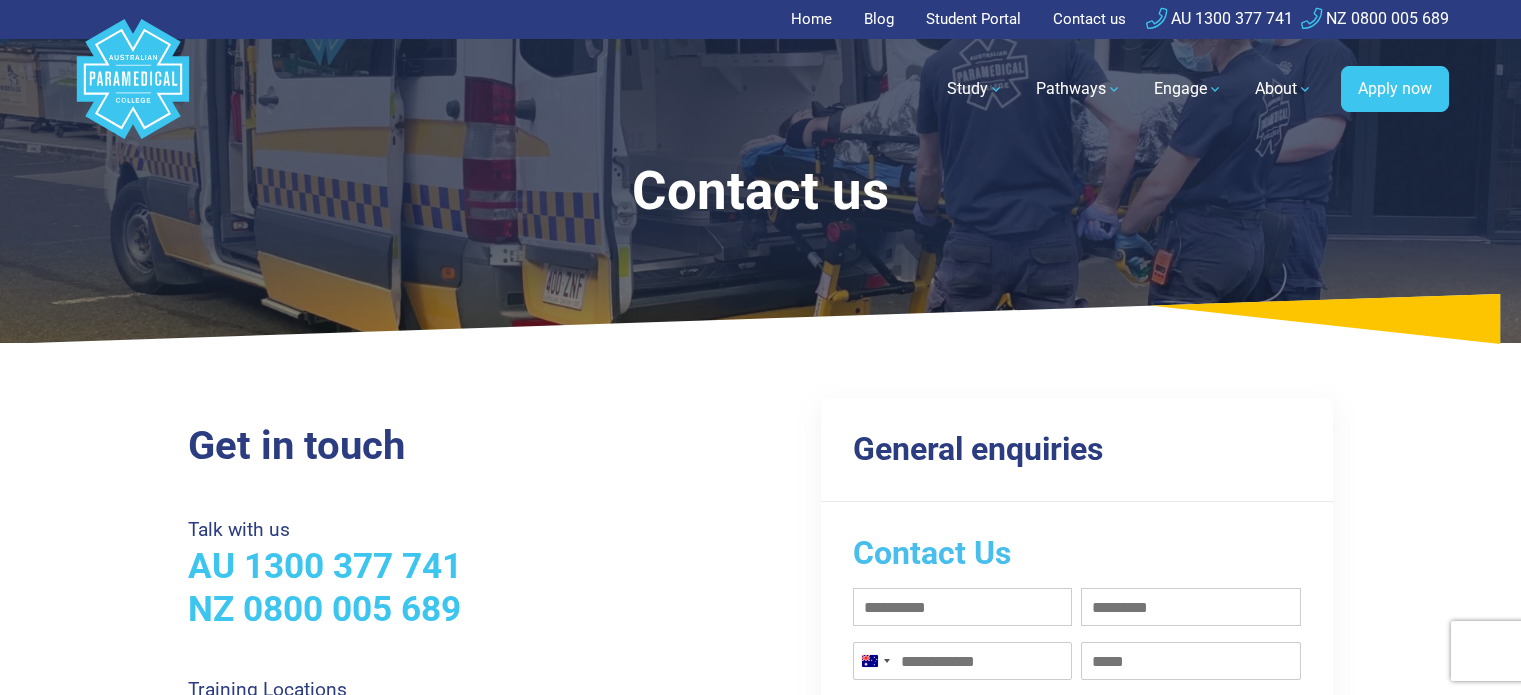 scroll, scrollTop: 0, scrollLeft: 0, axis: both 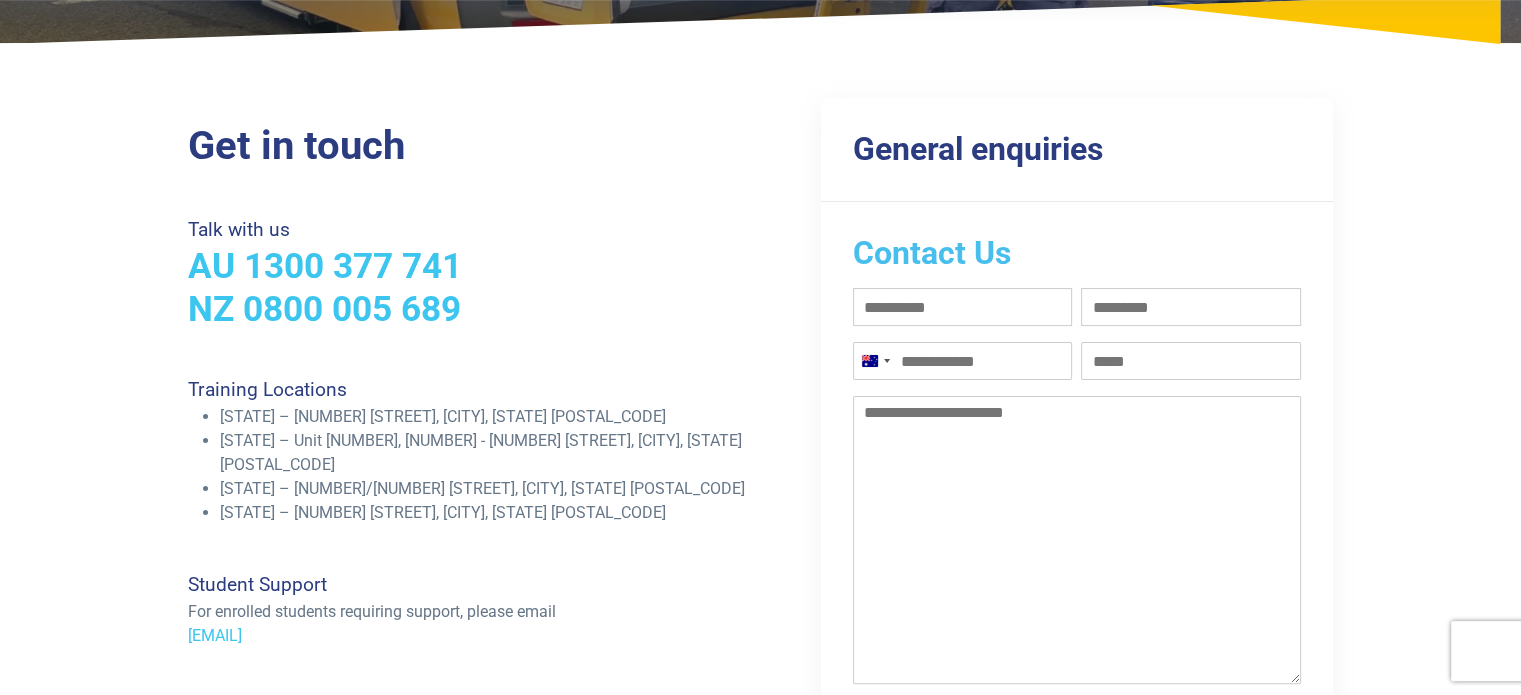 click on "First name (Required)" at bounding box center [963, 307] 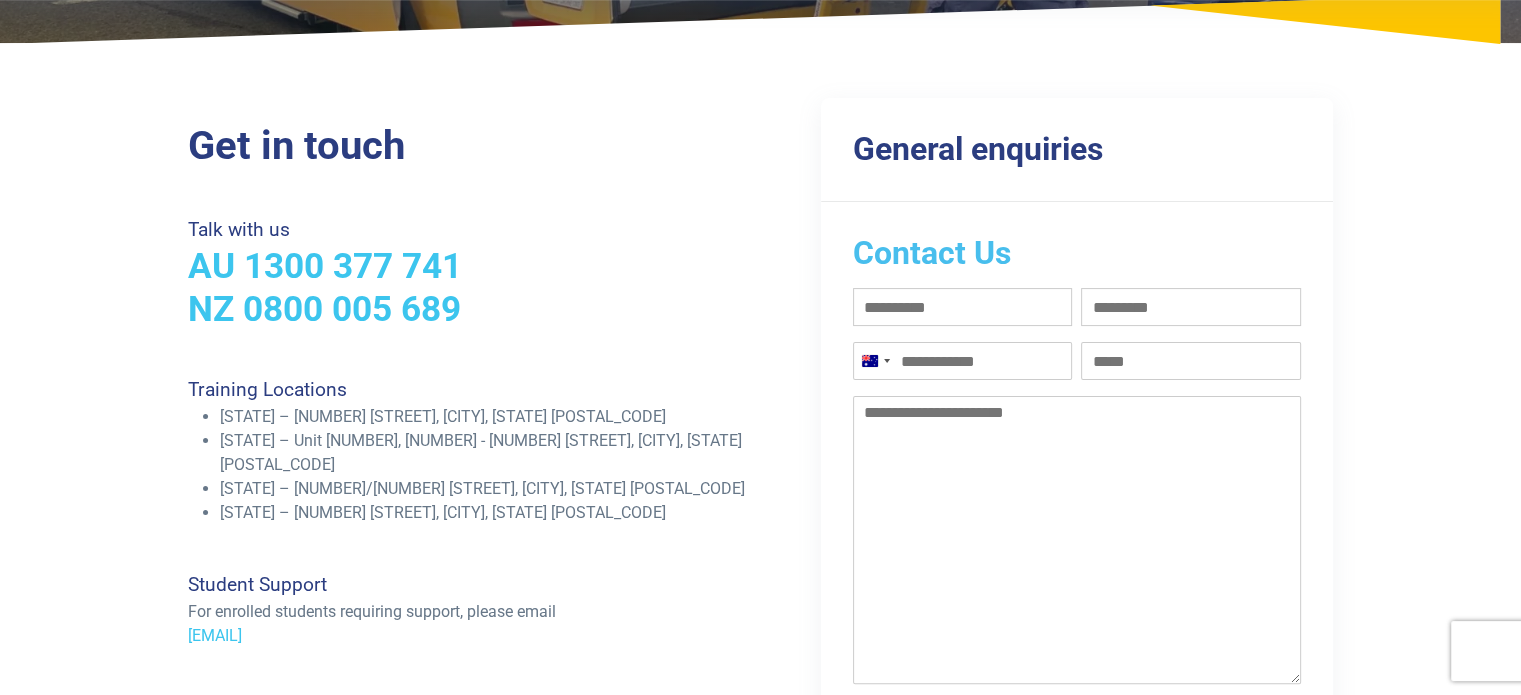 type on "******" 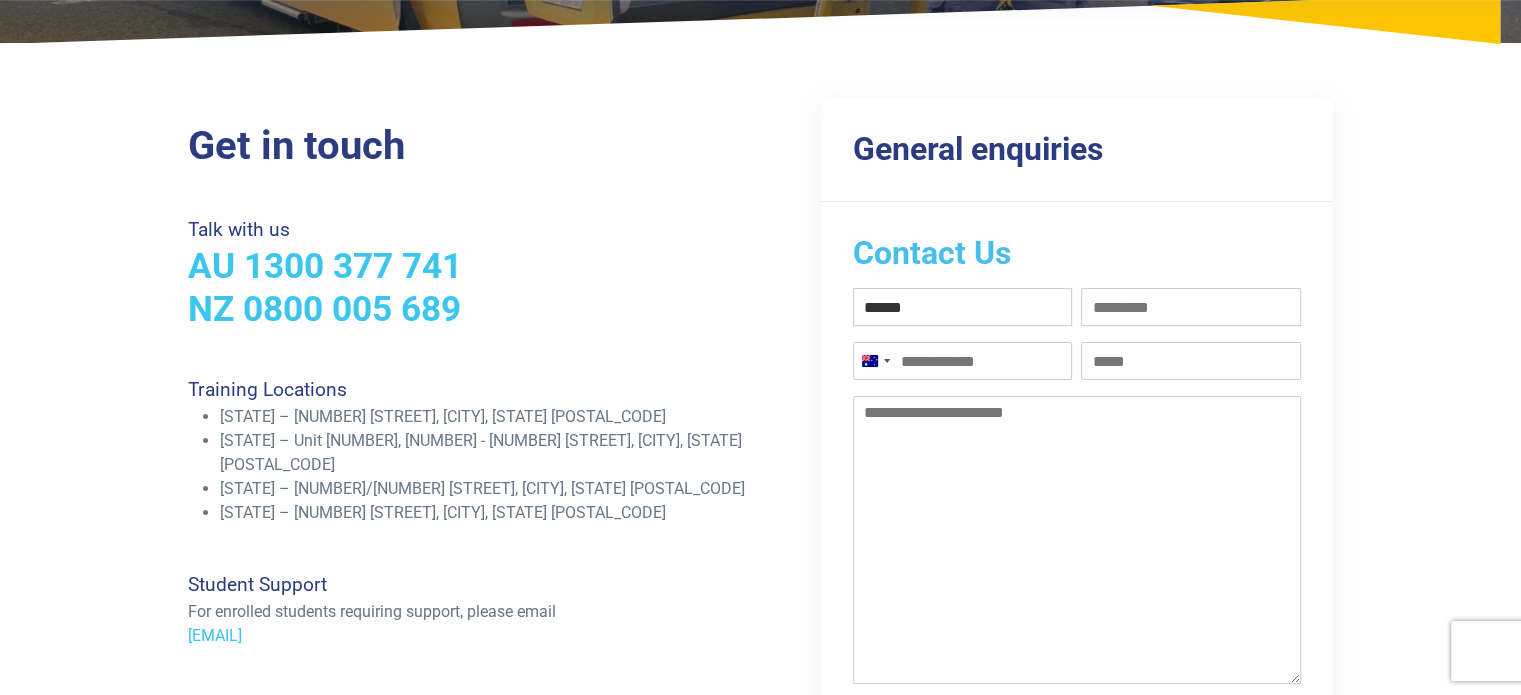 type on "*****" 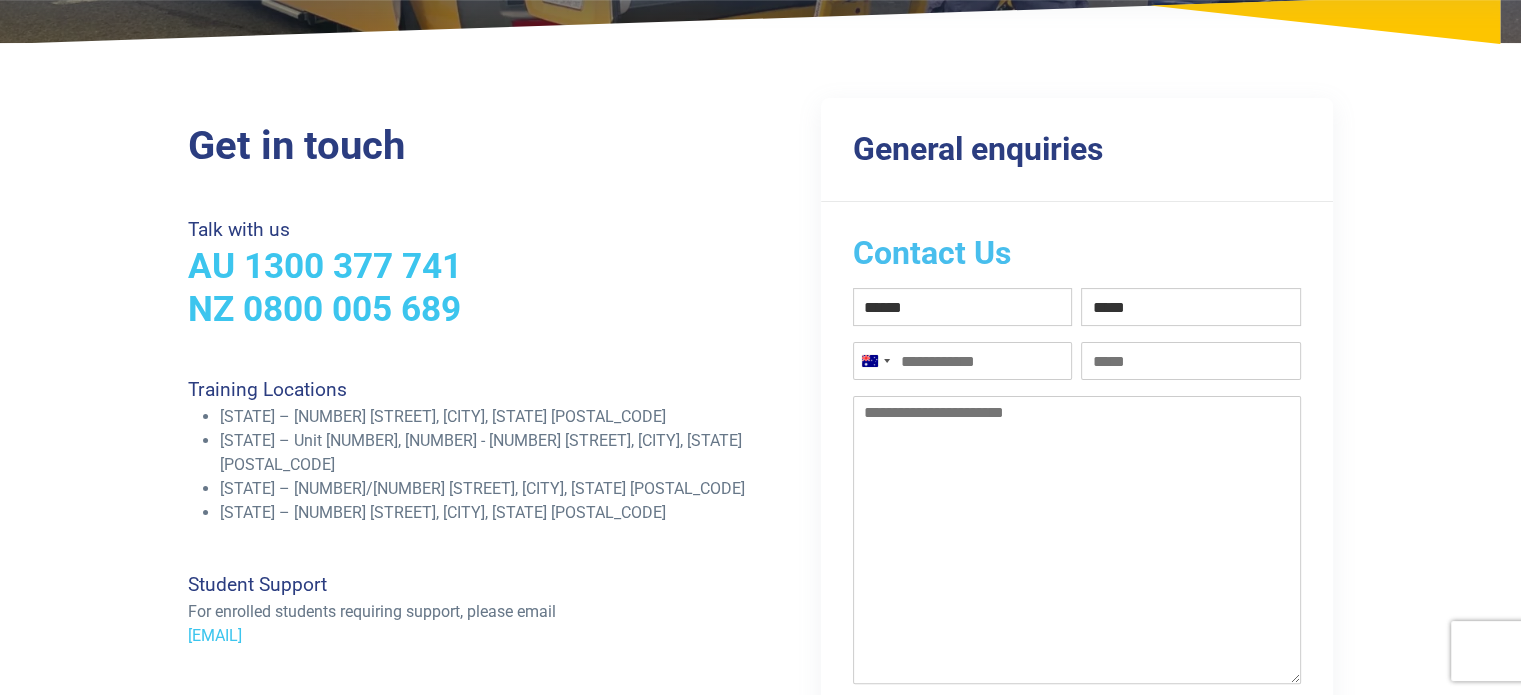 type on "**********" 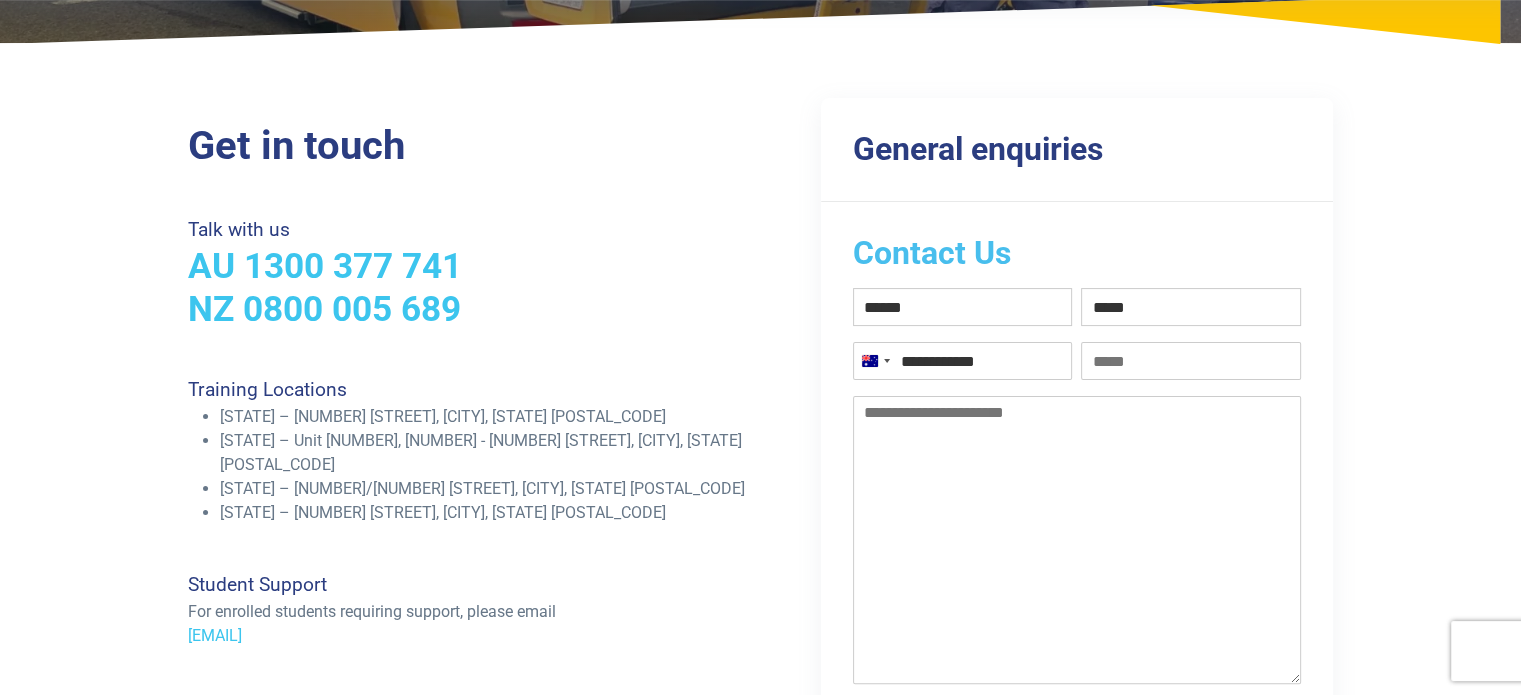 click on "Email (Required)" at bounding box center (1191, 361) 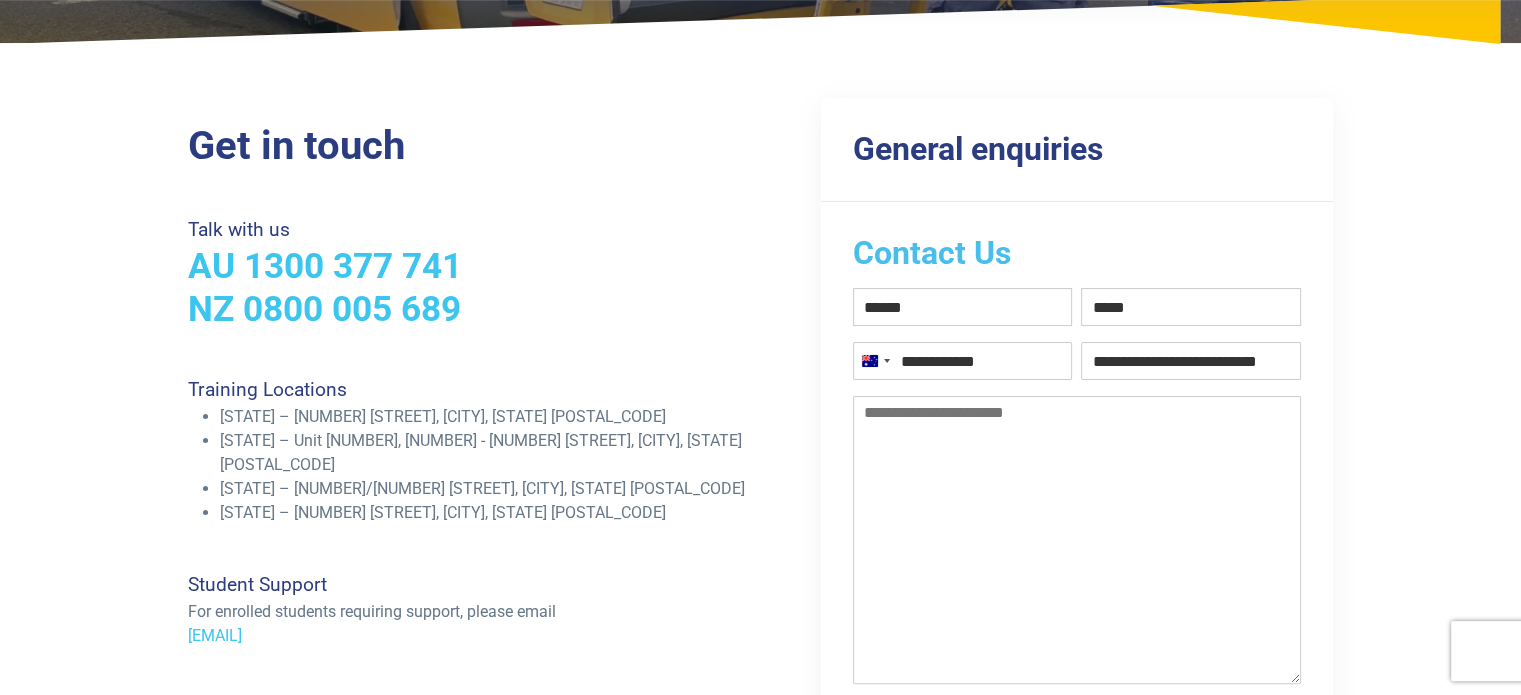 scroll, scrollTop: 0, scrollLeft: 24, axis: horizontal 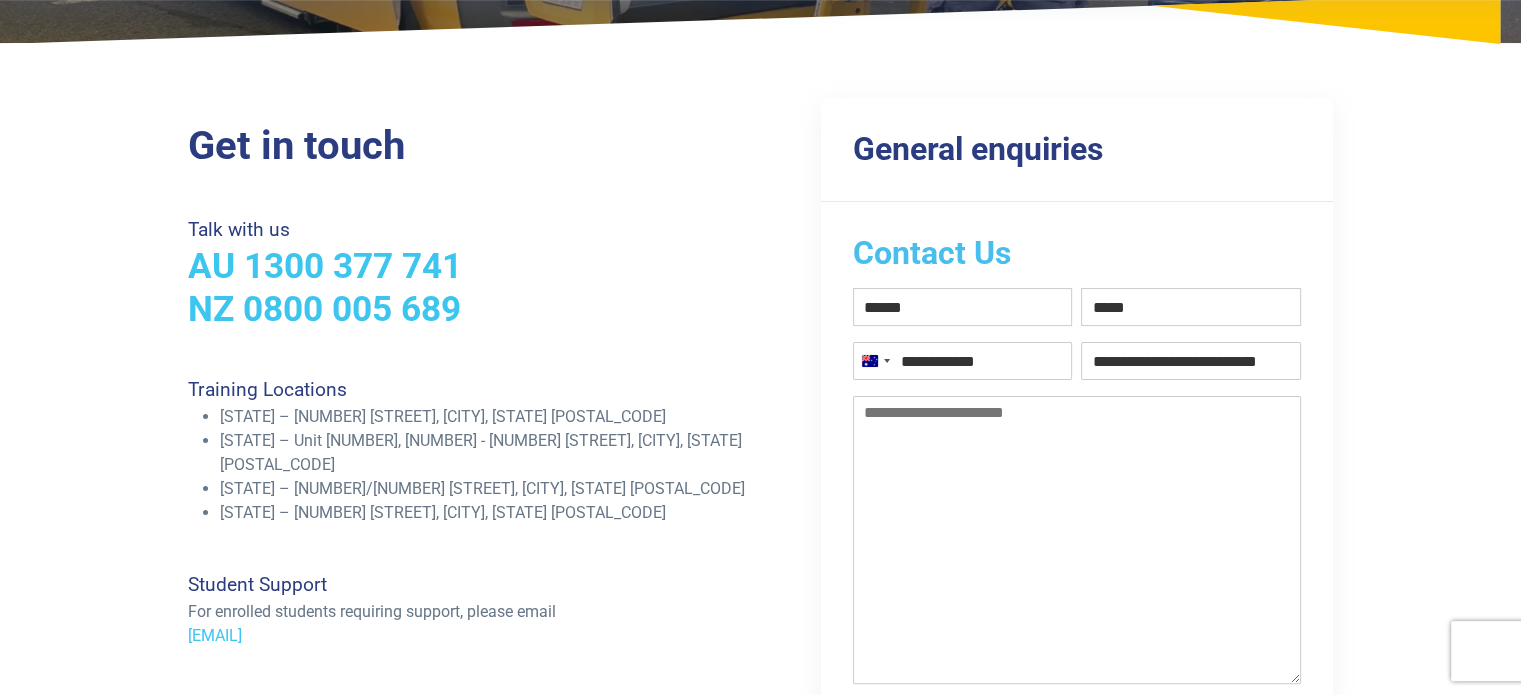 type on "**********" 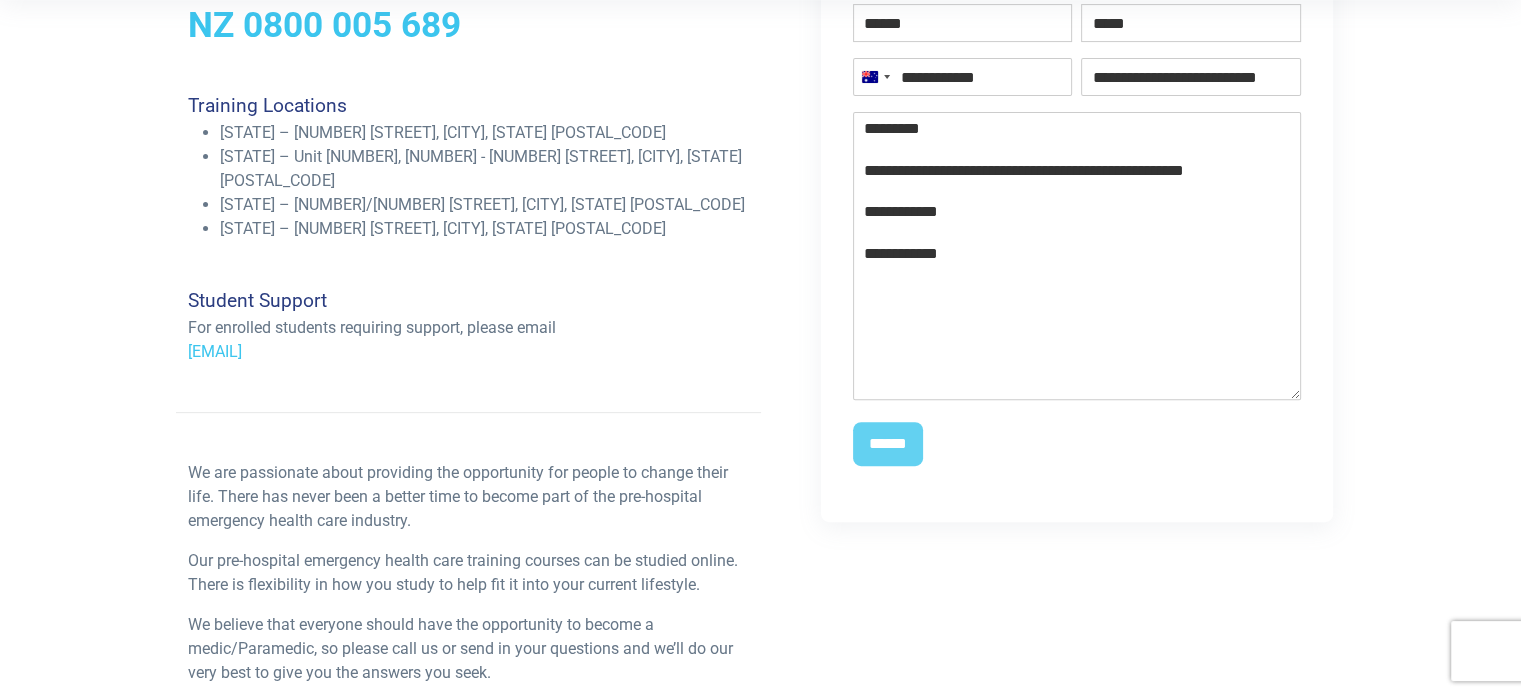 scroll, scrollTop: 600, scrollLeft: 0, axis: vertical 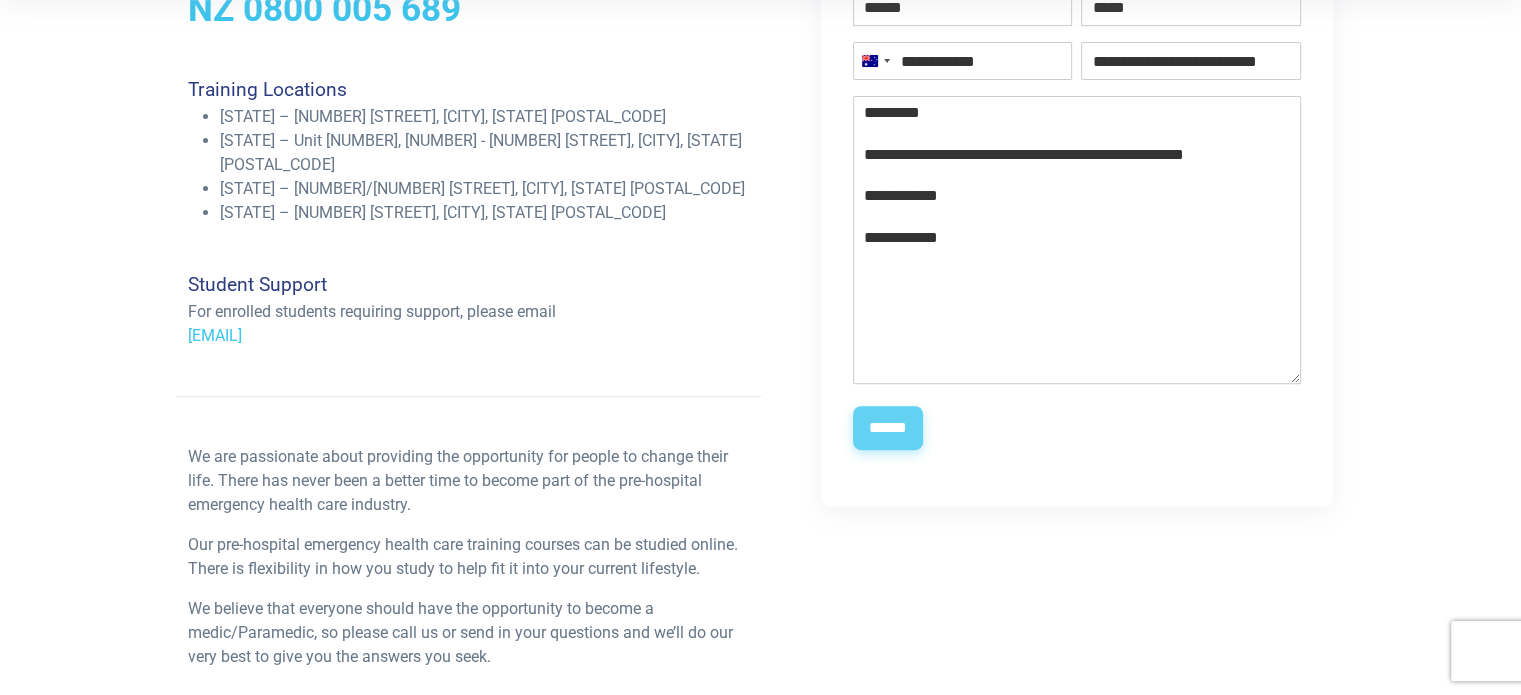 type on "**********" 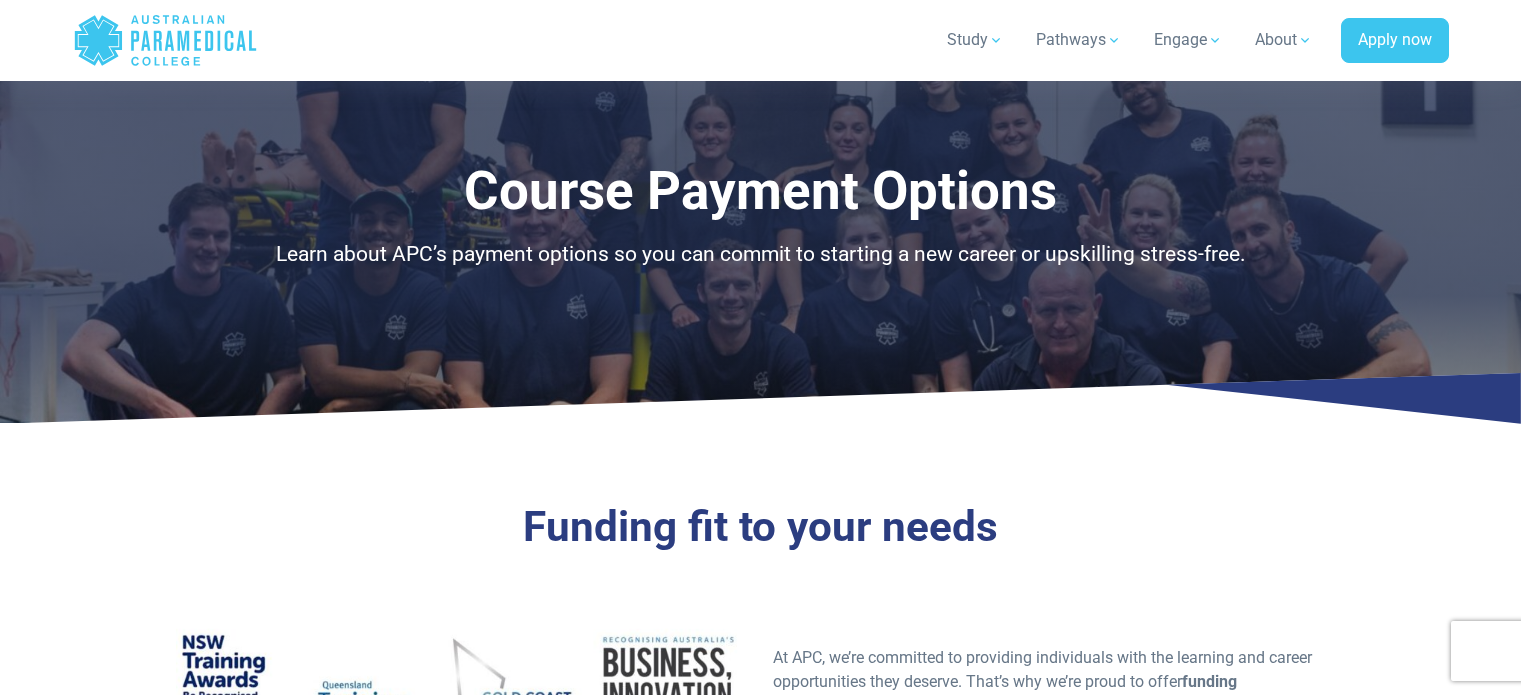 scroll, scrollTop: 900, scrollLeft: 0, axis: vertical 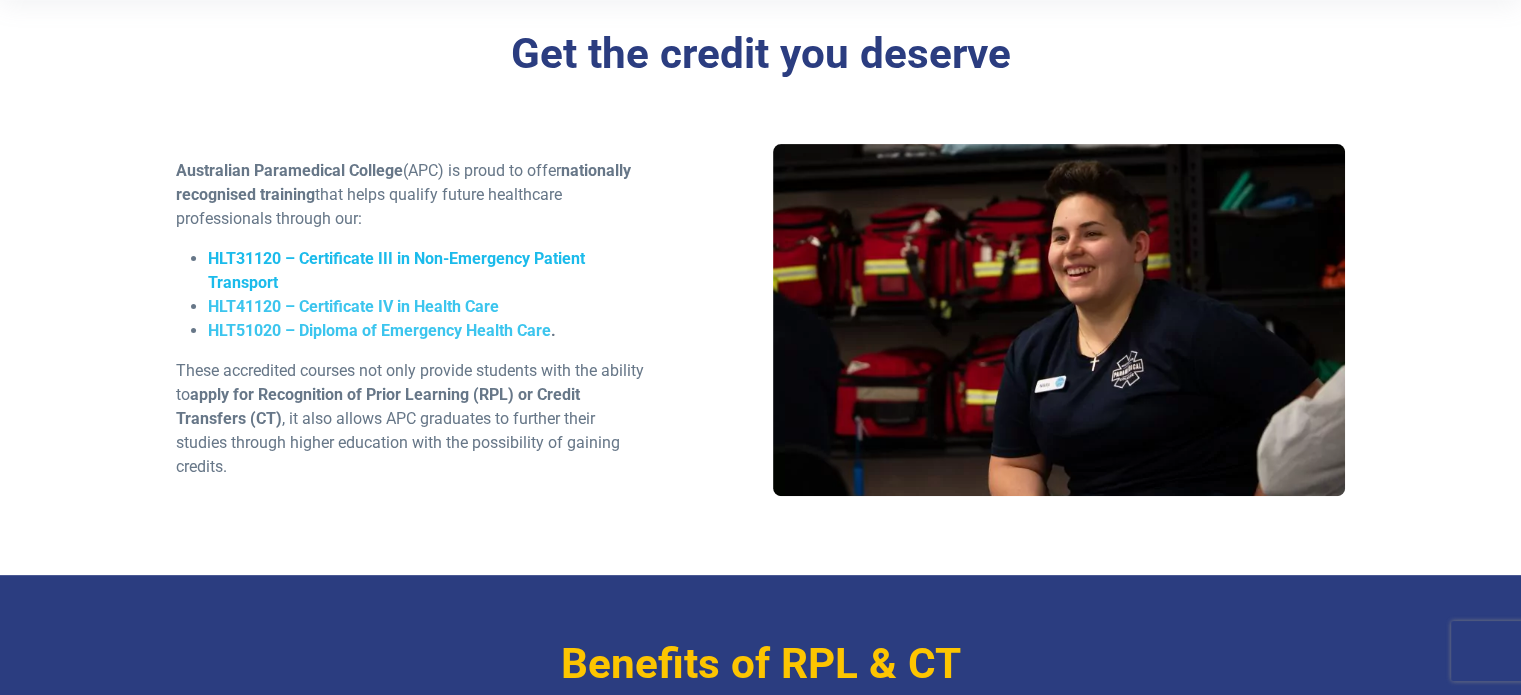 click on "HLT31120 – Certificate III in Non-Emergency Patient Transport" at bounding box center [396, 270] 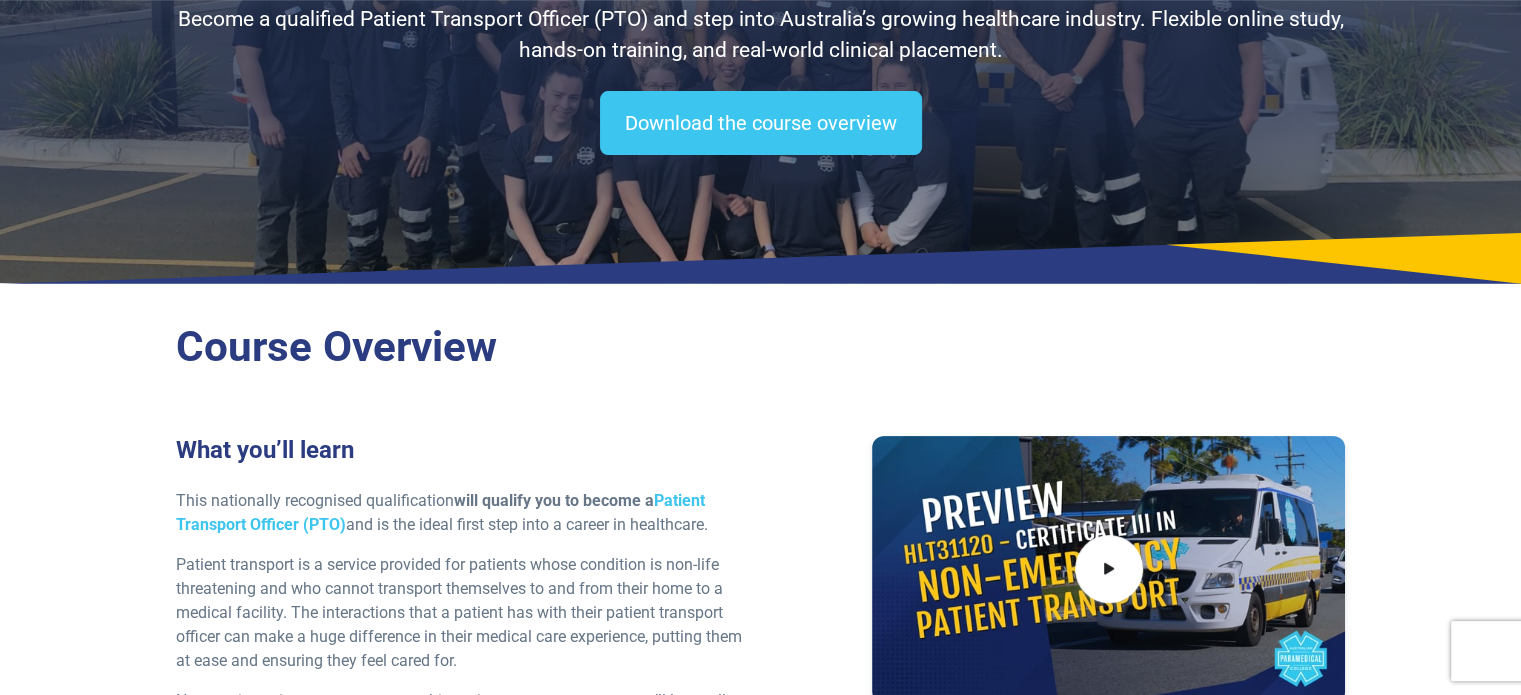 scroll, scrollTop: 300, scrollLeft: 0, axis: vertical 